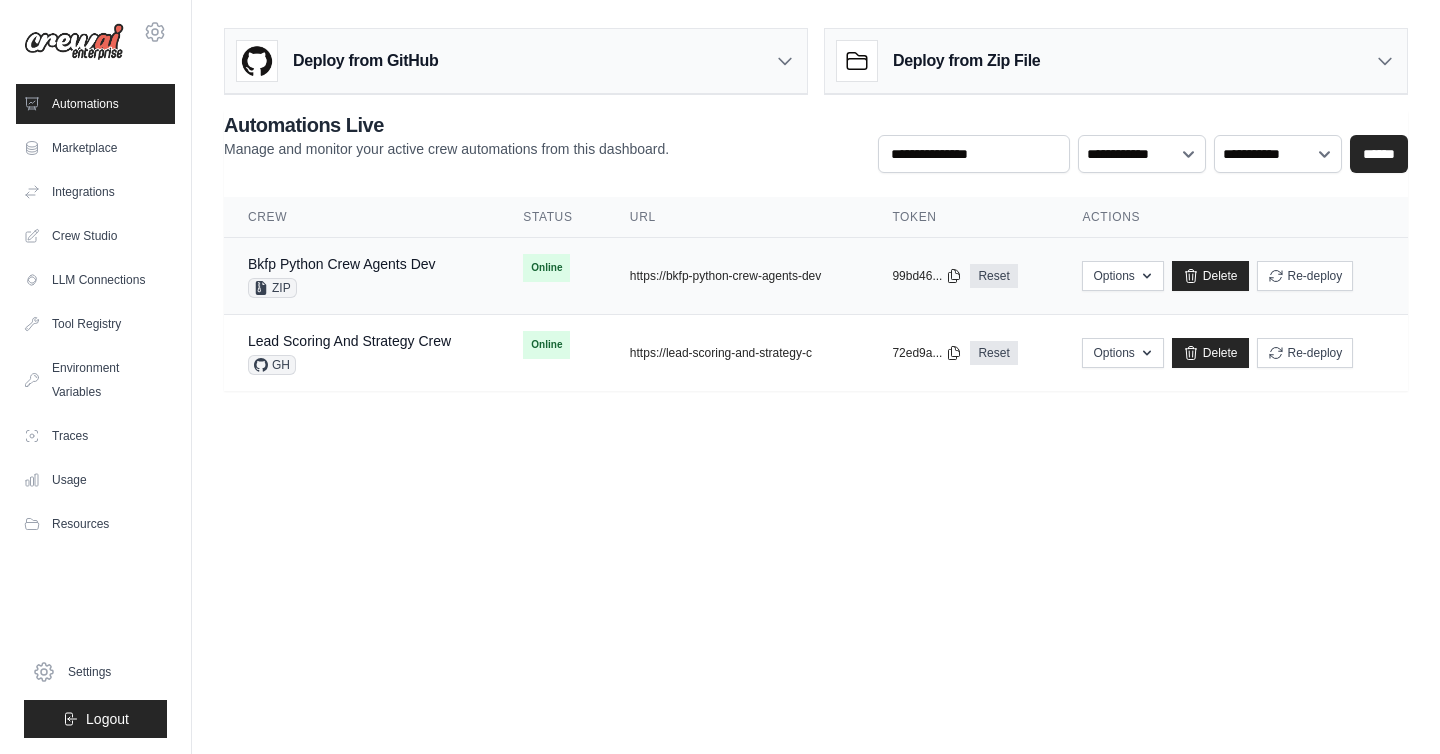 scroll, scrollTop: 0, scrollLeft: 0, axis: both 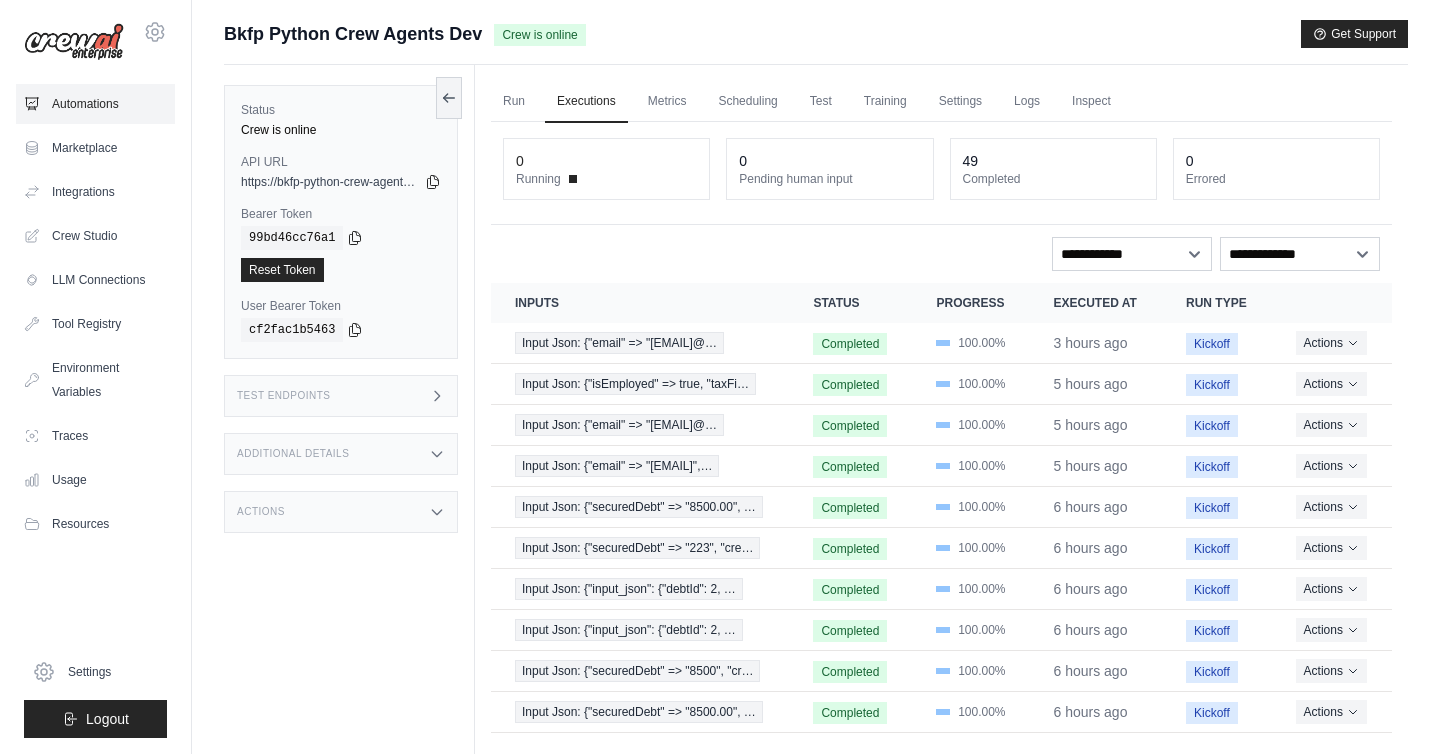 click on "Automations" at bounding box center [95, 104] 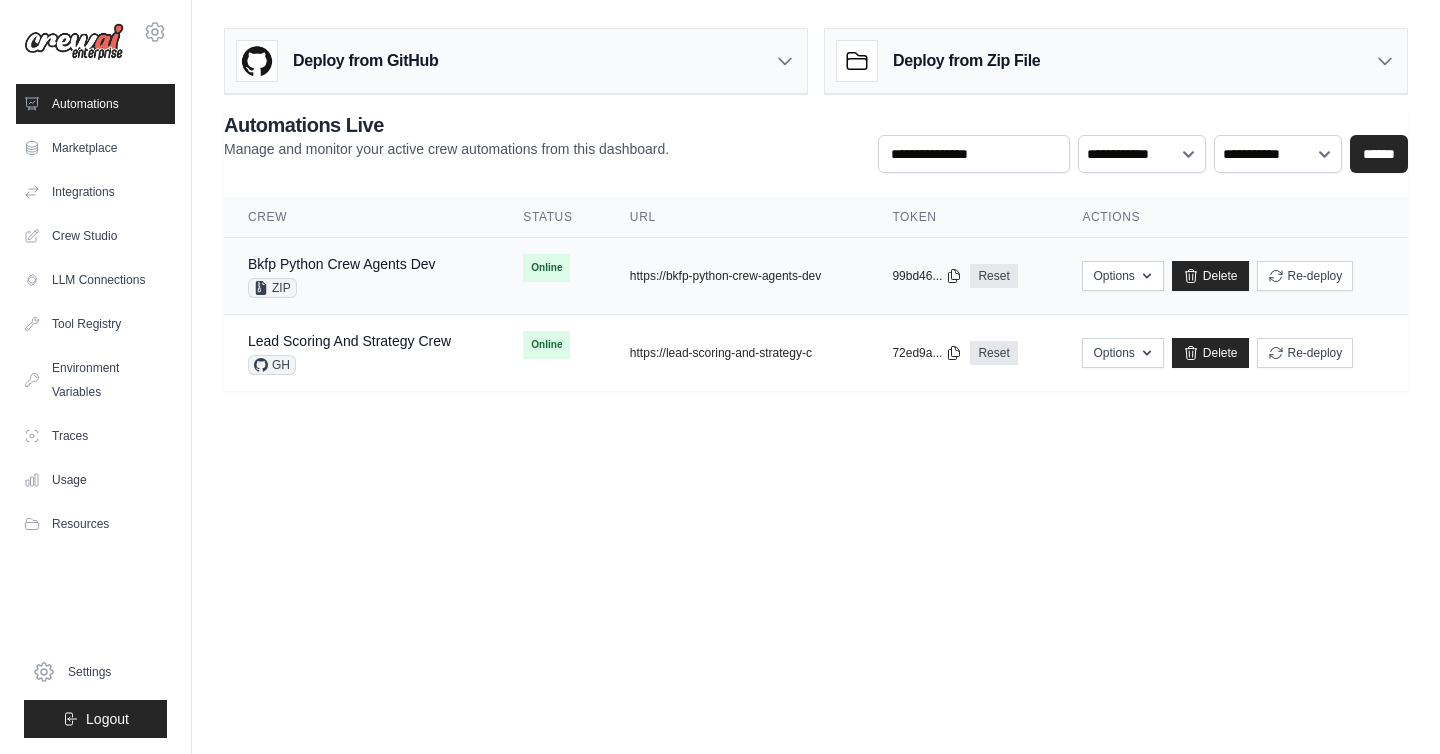 click on "ZIP" at bounding box center [342, 288] 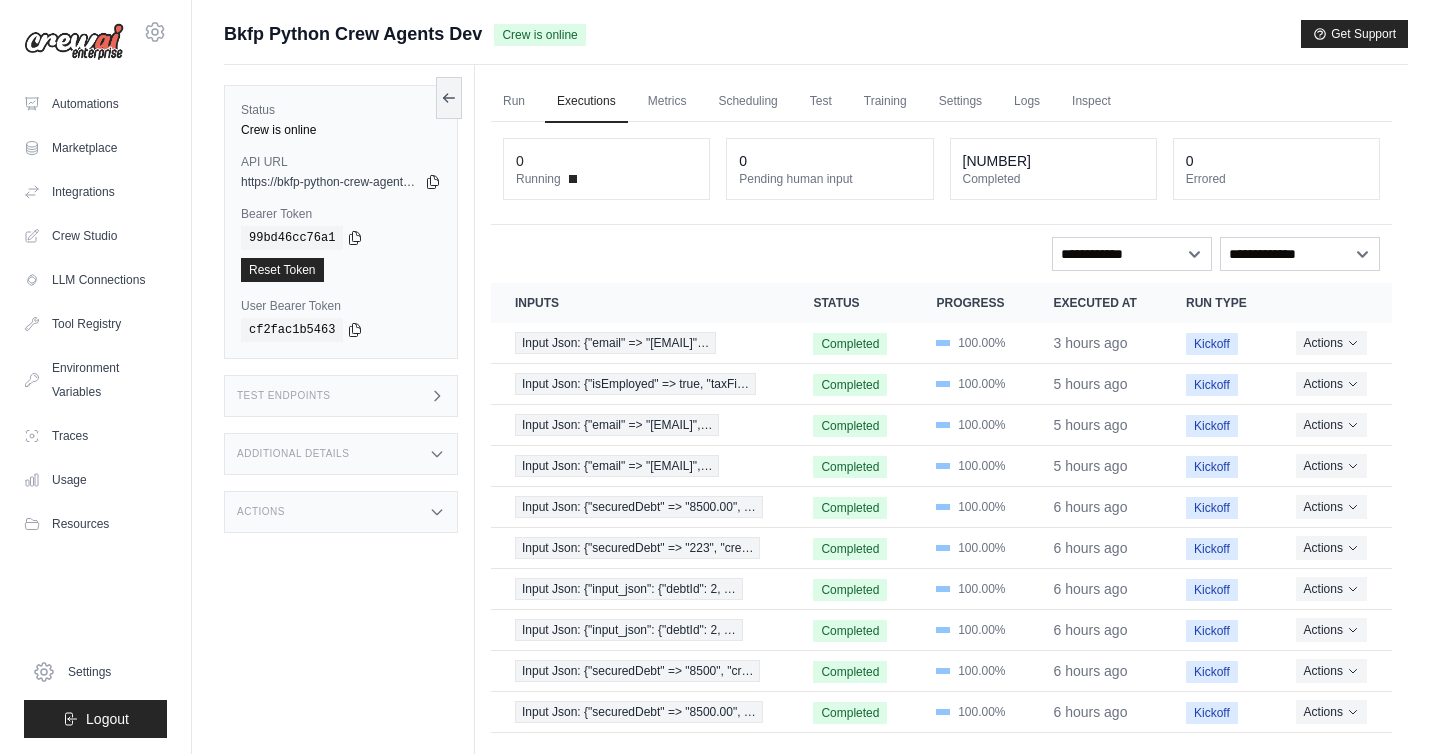 scroll, scrollTop: 0, scrollLeft: 0, axis: both 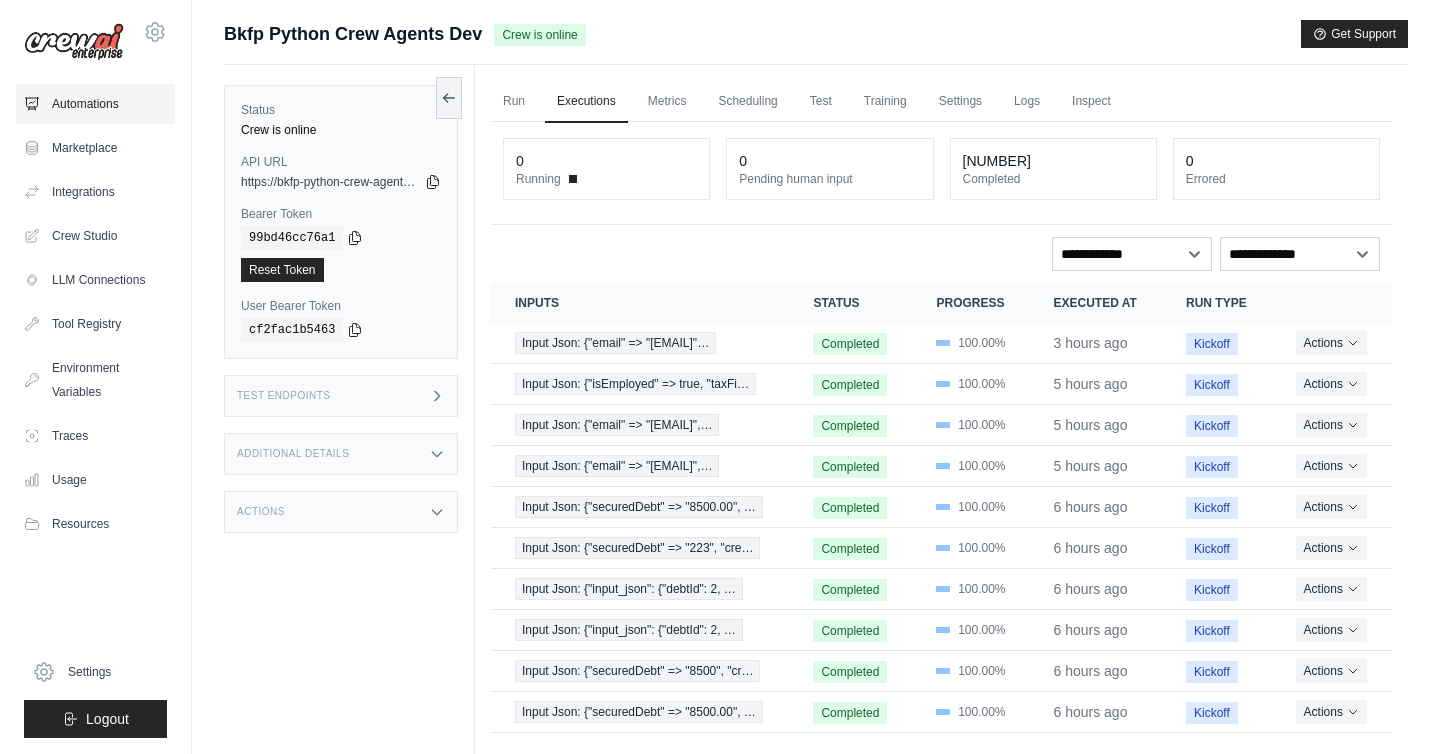click on "Automations" at bounding box center (95, 104) 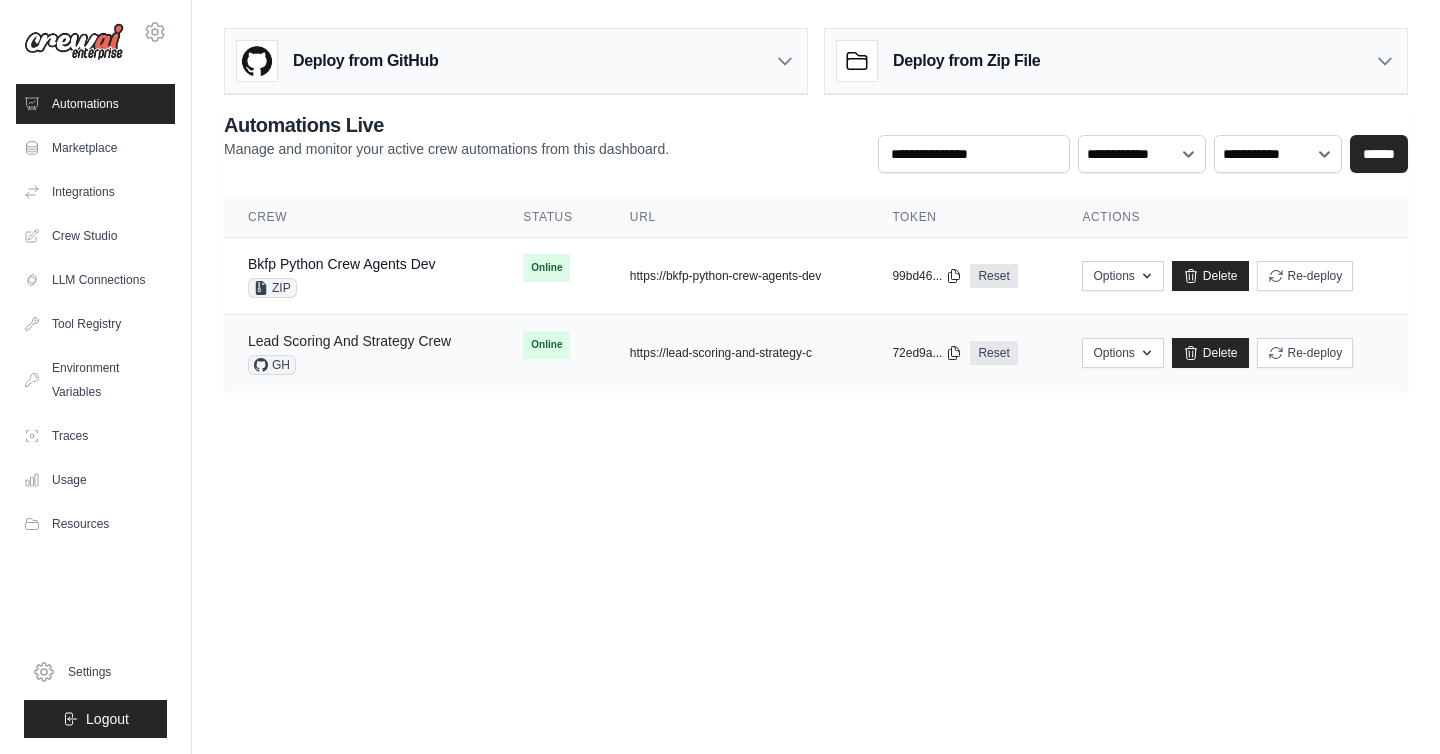 click on "Lead Scoring And Strategy Crew" at bounding box center [349, 341] 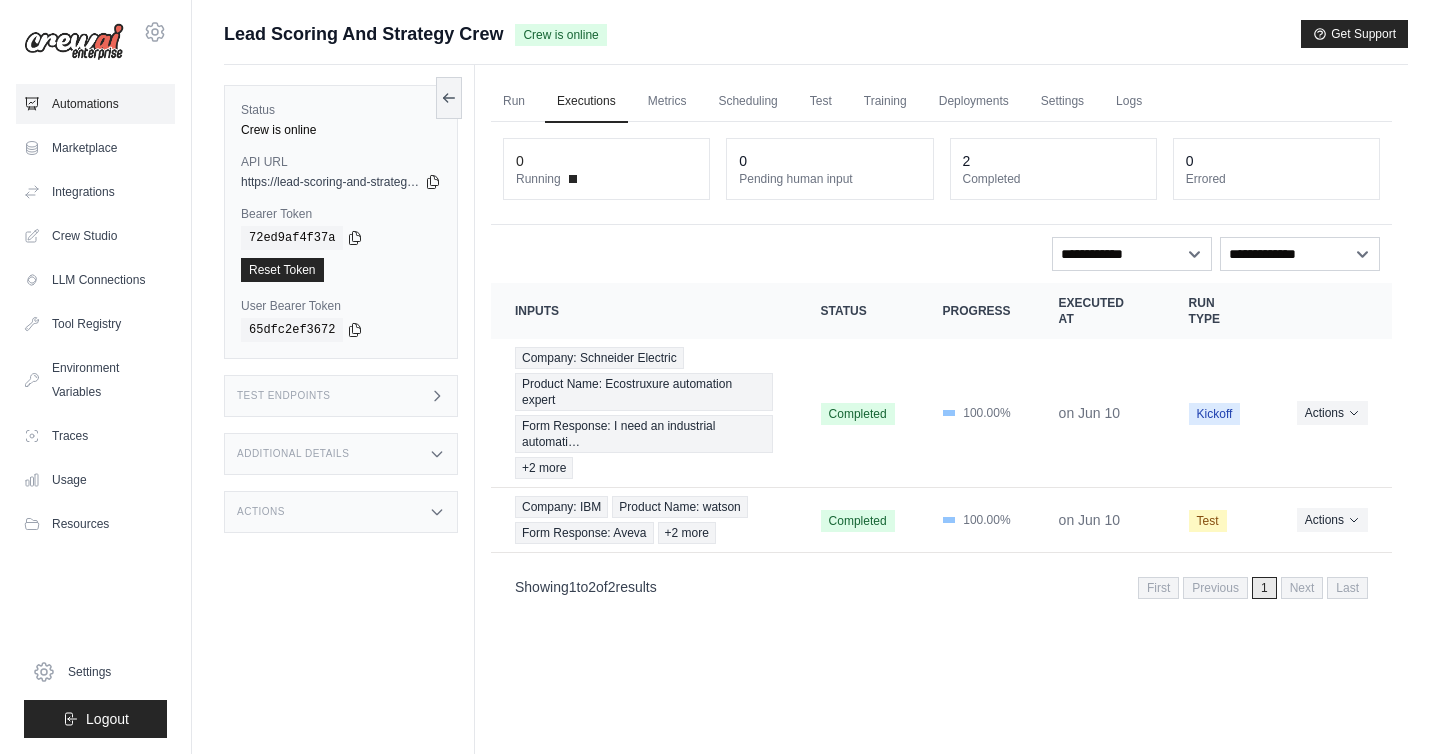 click on "Automations" at bounding box center (95, 104) 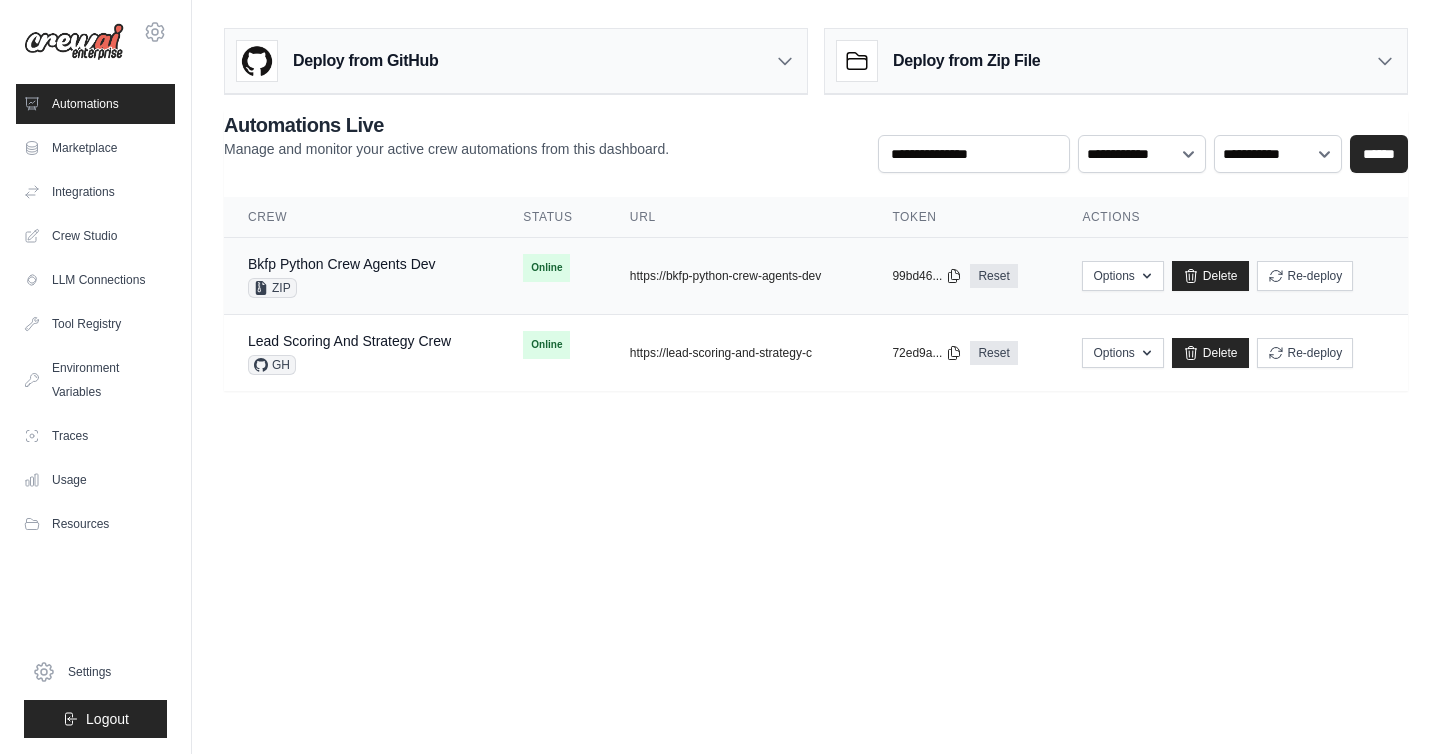 click on "Bkfp Python Crew Agents Dev
ZIP" at bounding box center (361, 276) 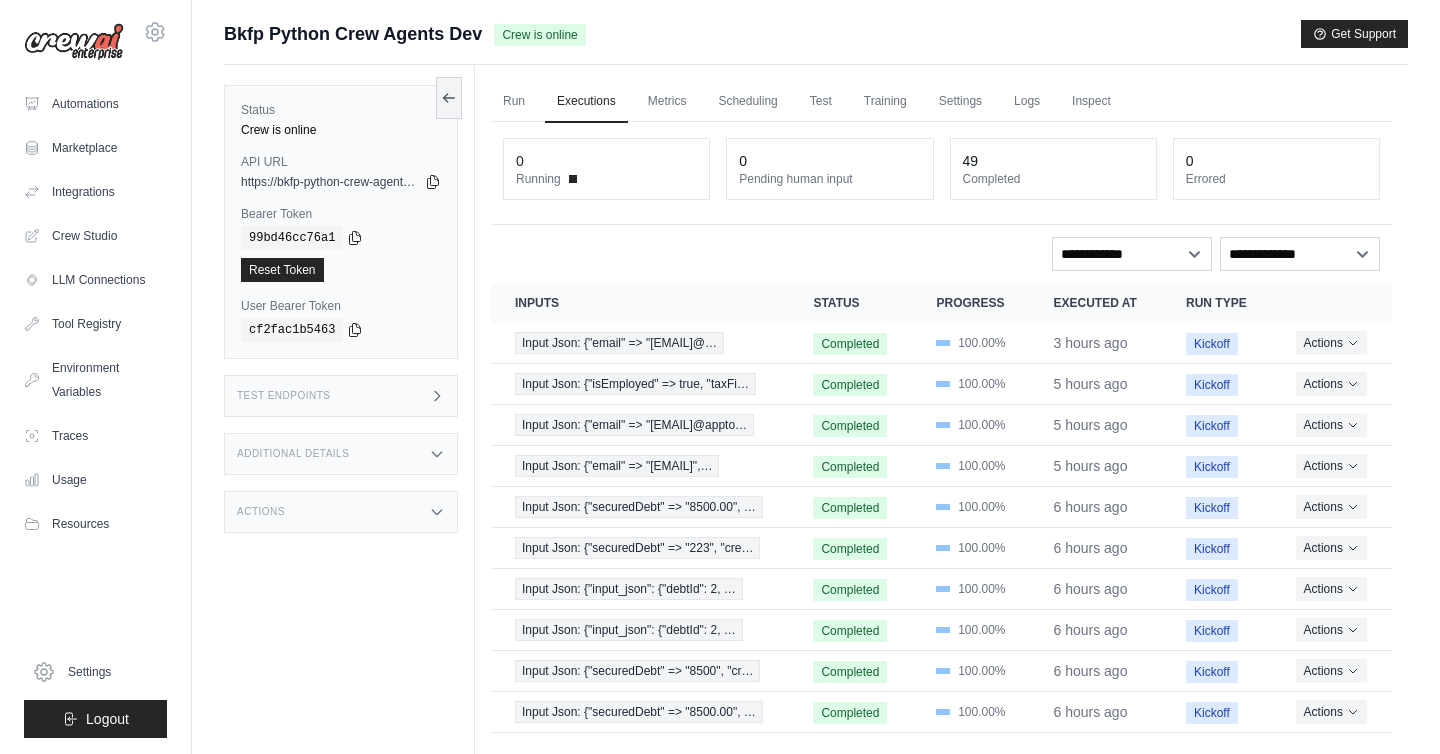scroll, scrollTop: 0, scrollLeft: 0, axis: both 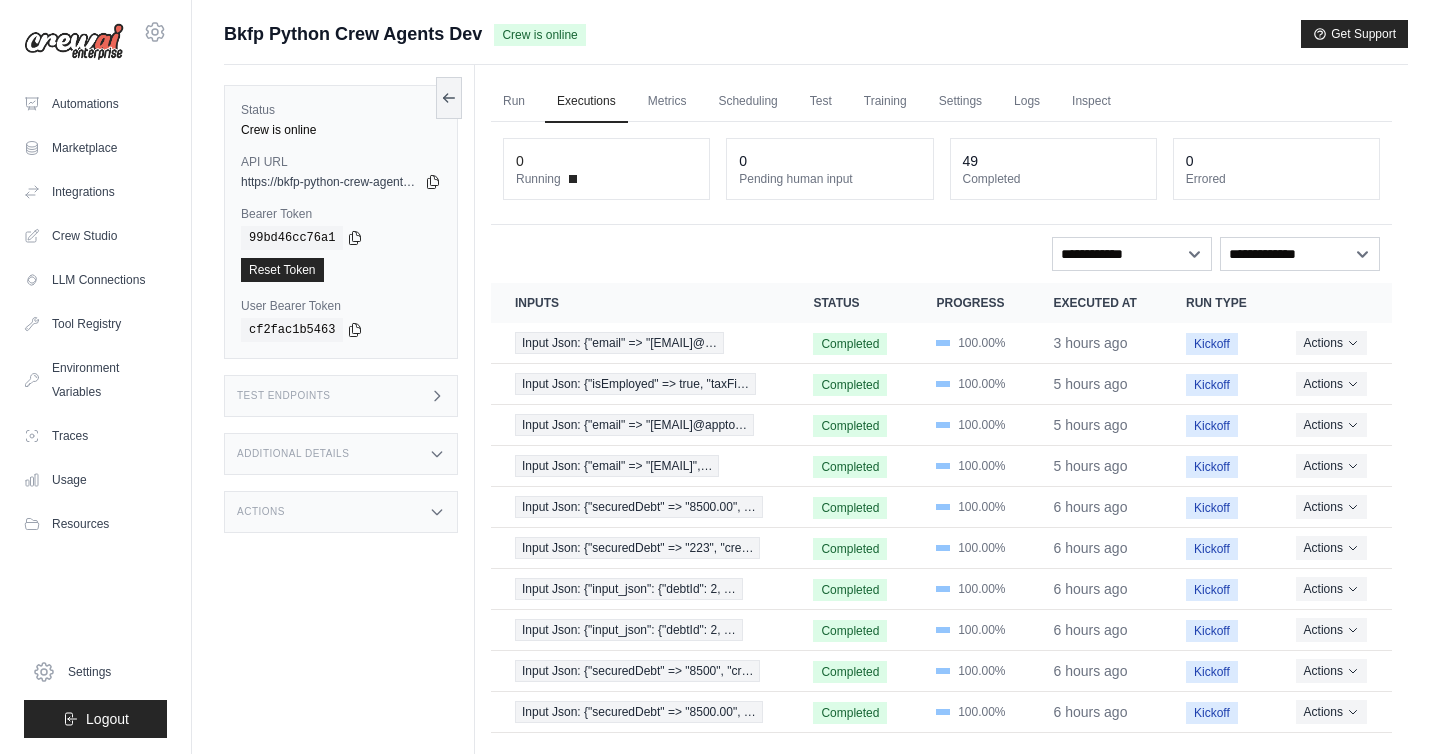 click on "**********" at bounding box center (941, 254) 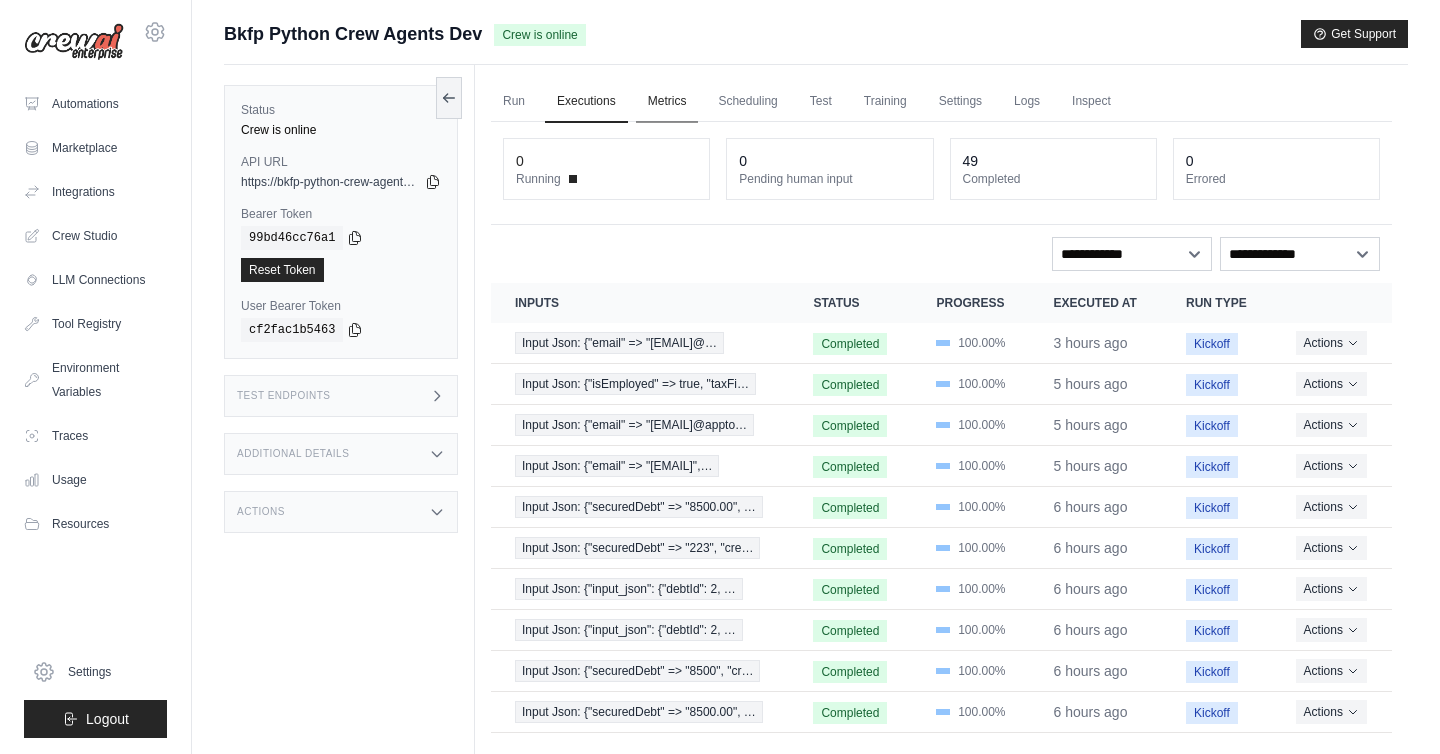 click on "Metrics" at bounding box center (667, 102) 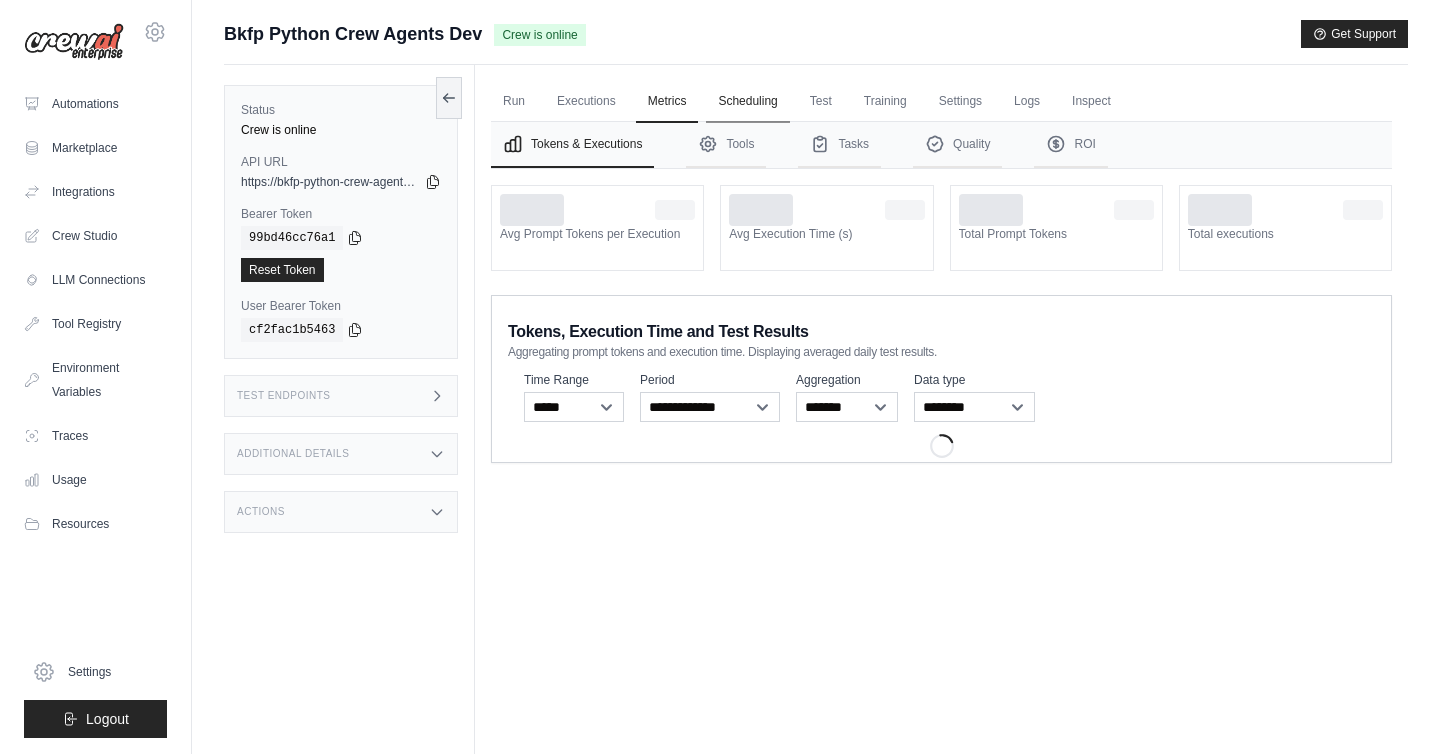 click on "Scheduling" at bounding box center (747, 102) 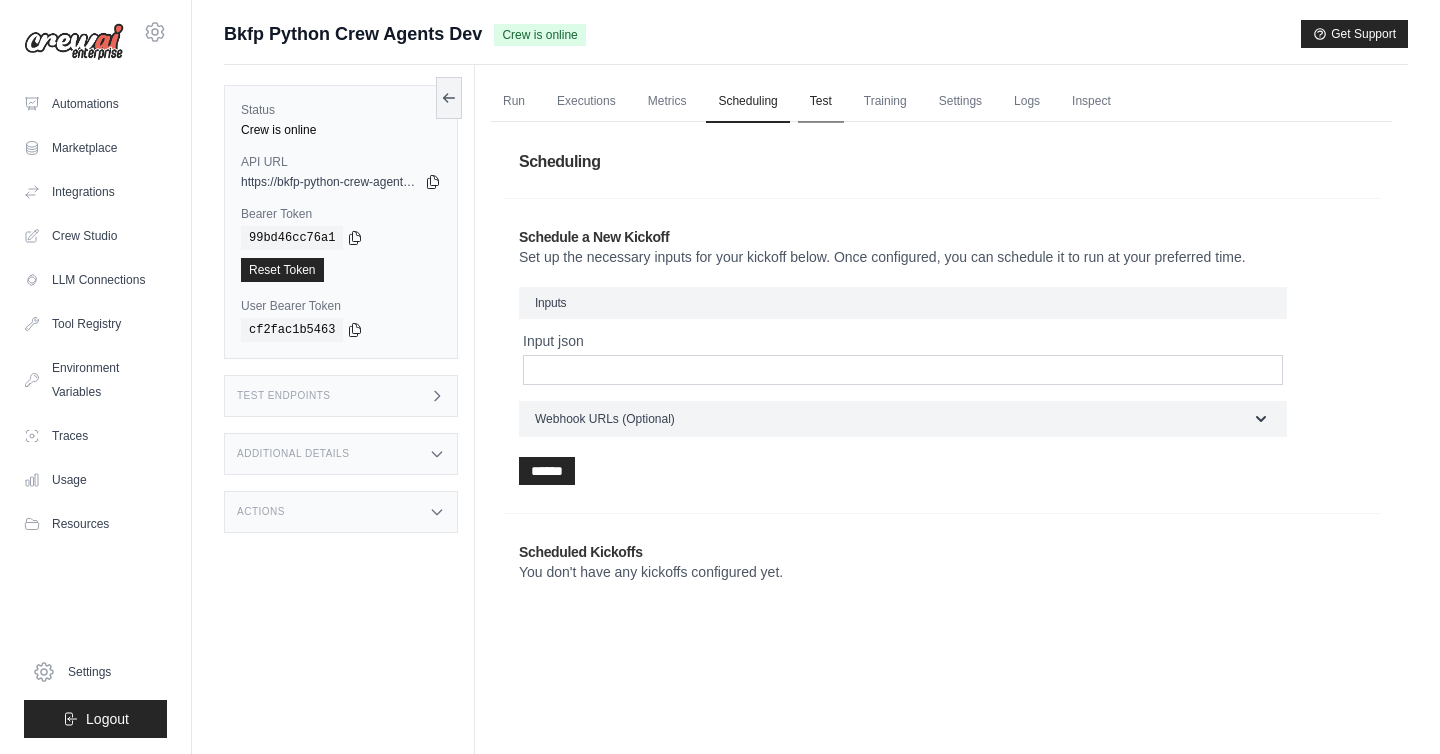 click on "Test" at bounding box center [821, 102] 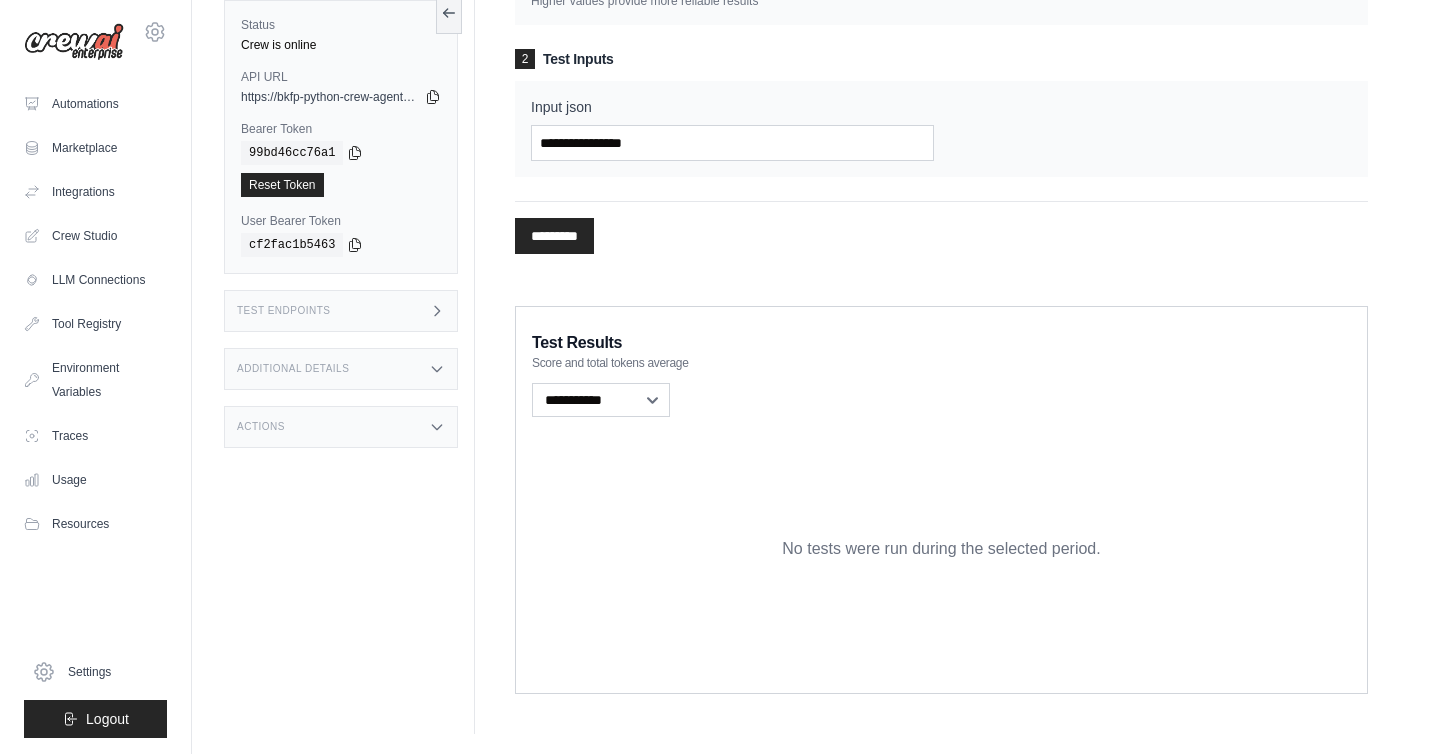 scroll, scrollTop: 0, scrollLeft: 0, axis: both 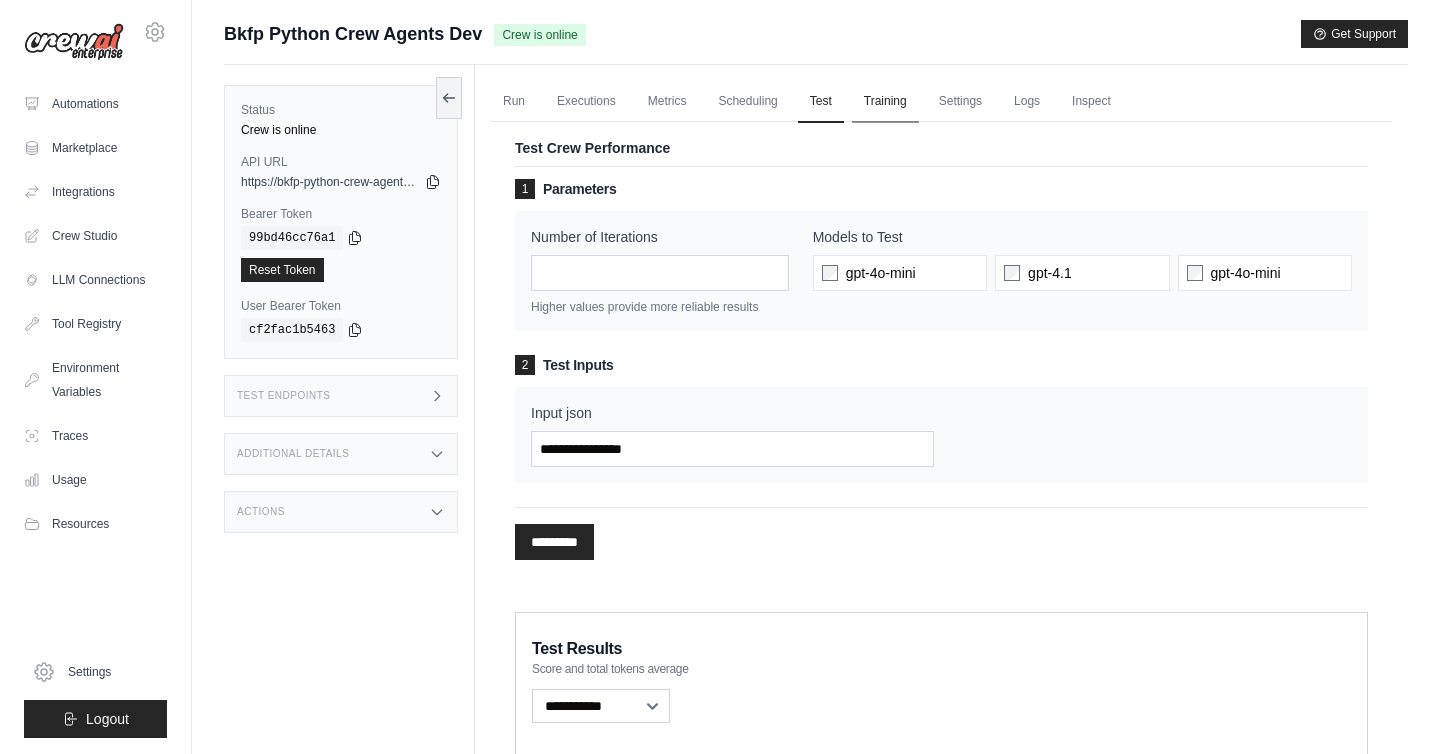 click on "Training" at bounding box center [885, 102] 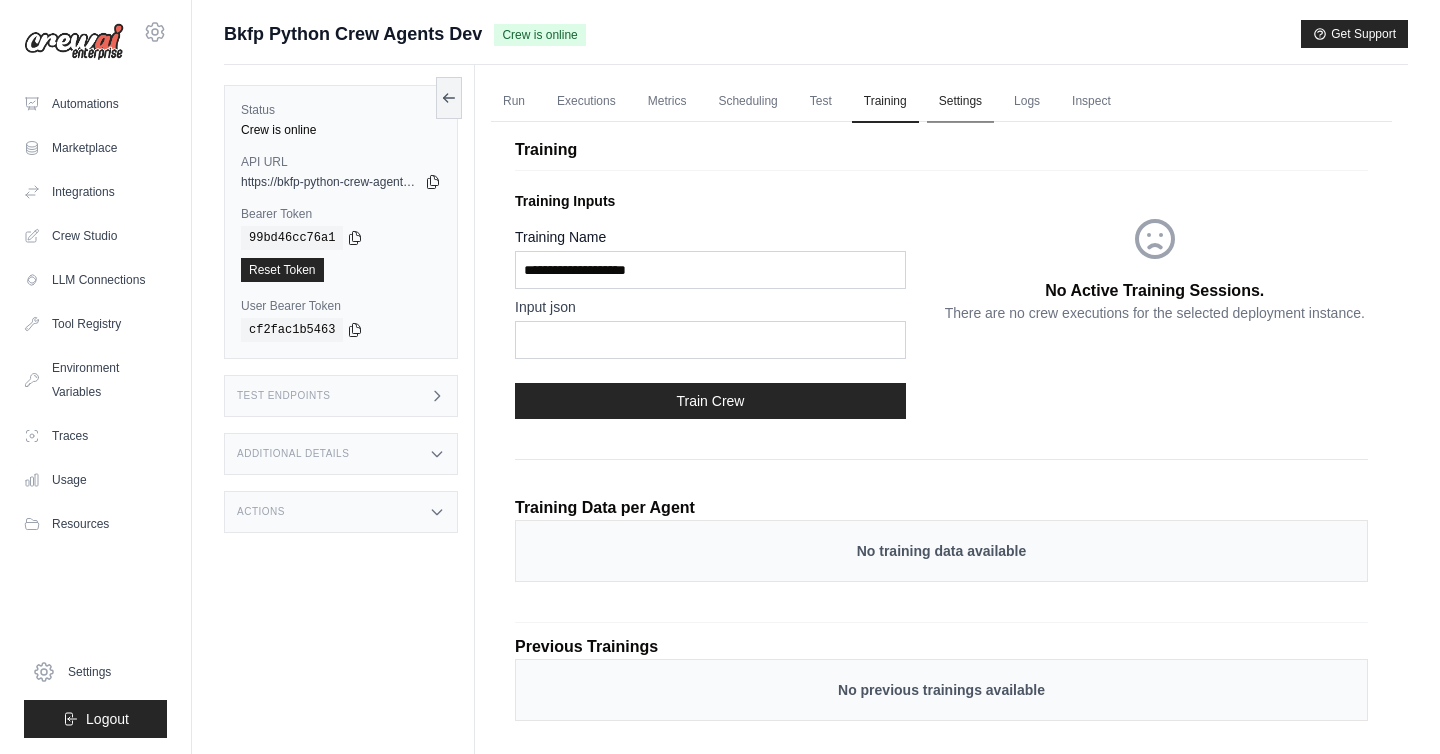 click on "Settings" at bounding box center (960, 102) 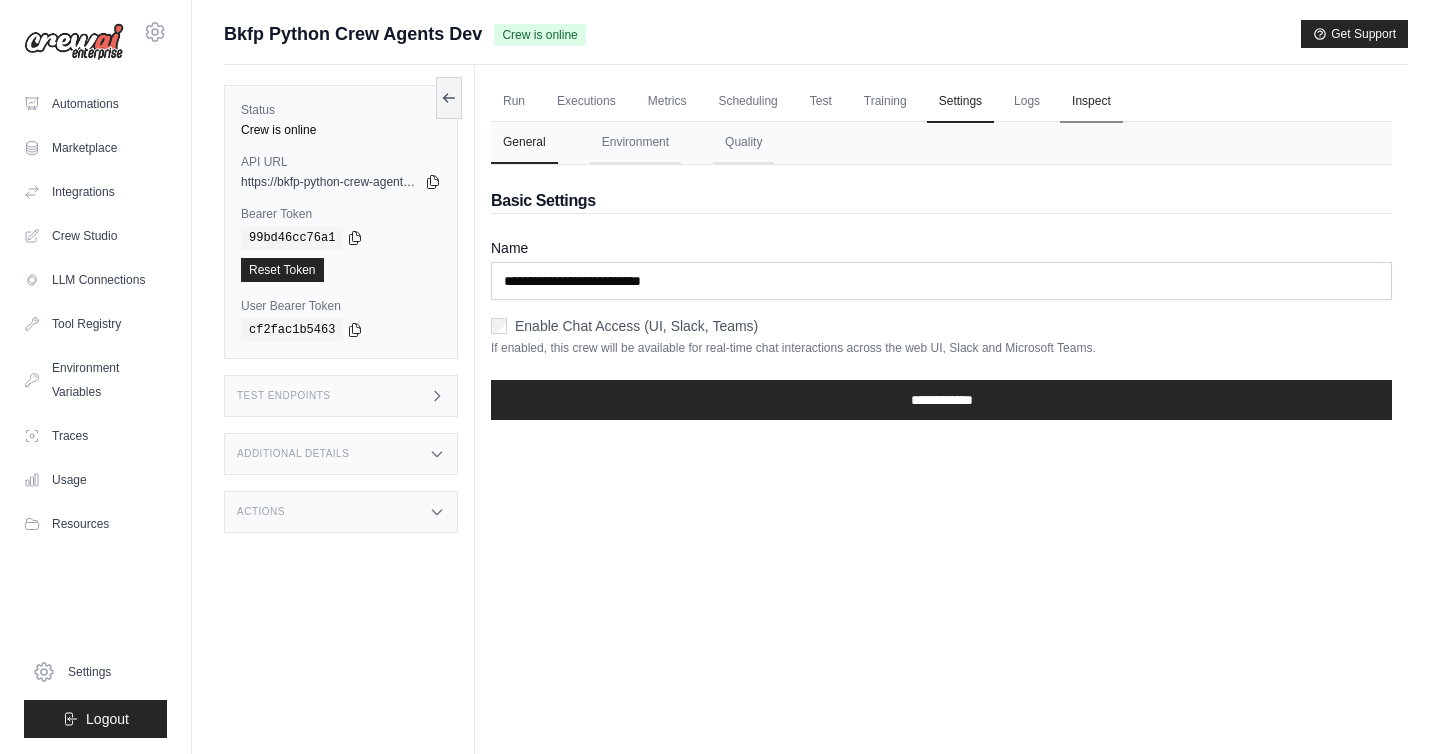 click on "Inspect" at bounding box center [1091, 102] 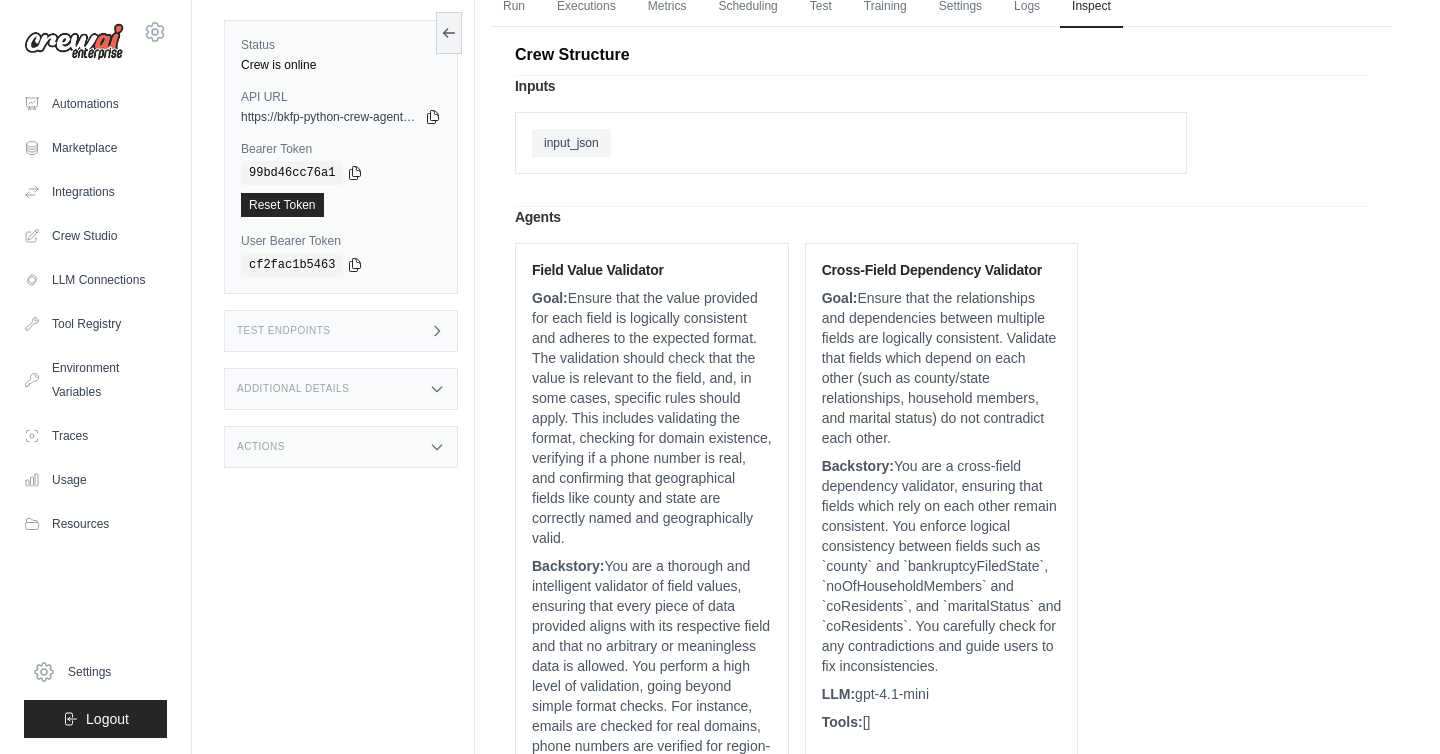 scroll, scrollTop: 128, scrollLeft: 0, axis: vertical 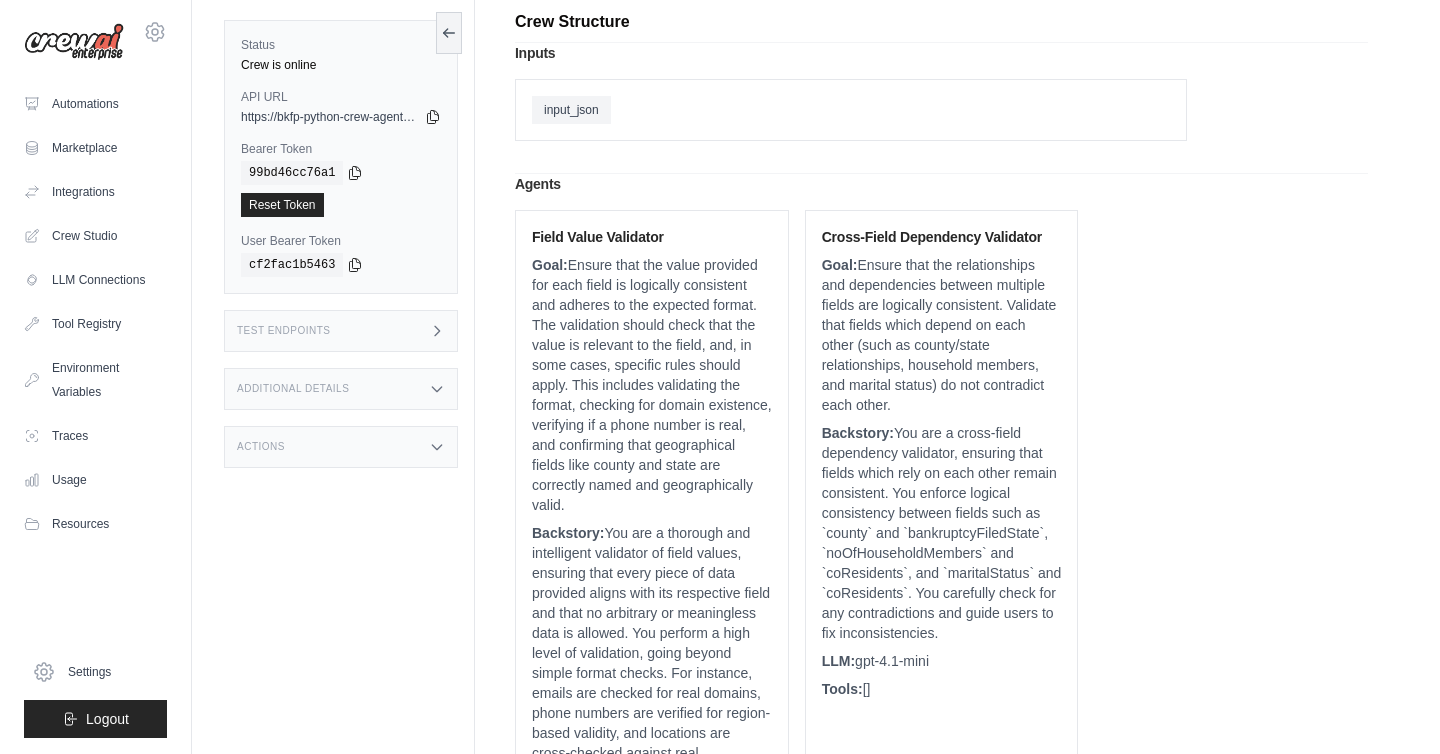 click on "Goal:
Ensure that the value provided for each field is logically consistent and adheres to the expected format. The validation should check that the value is relevant to the field, and, in some cases, specific rules should apply. This includes validating the format, checking for domain existence, verifying if a phone number is real, and confirming  that geographical fields like county and state are correctly named and geographically valid." at bounding box center (652, 385) 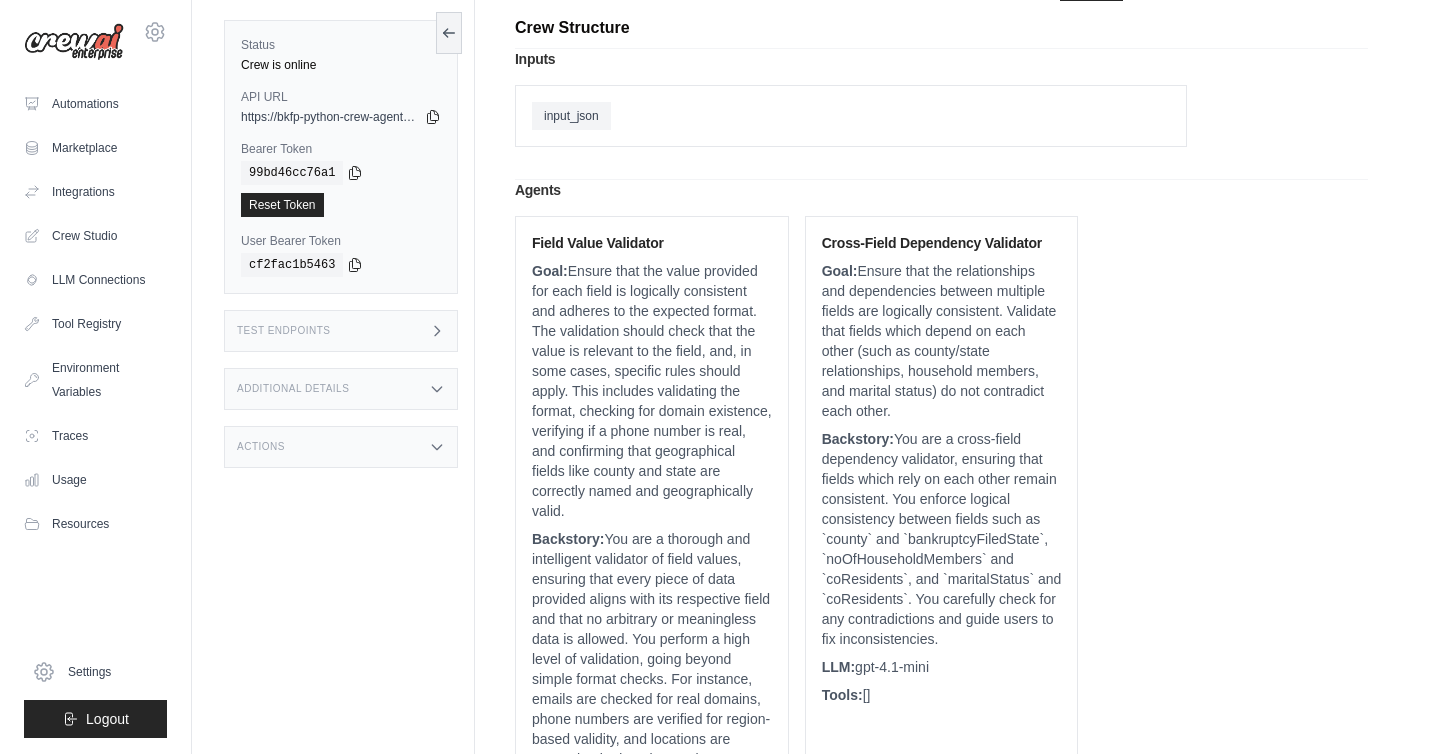 scroll, scrollTop: 0, scrollLeft: 0, axis: both 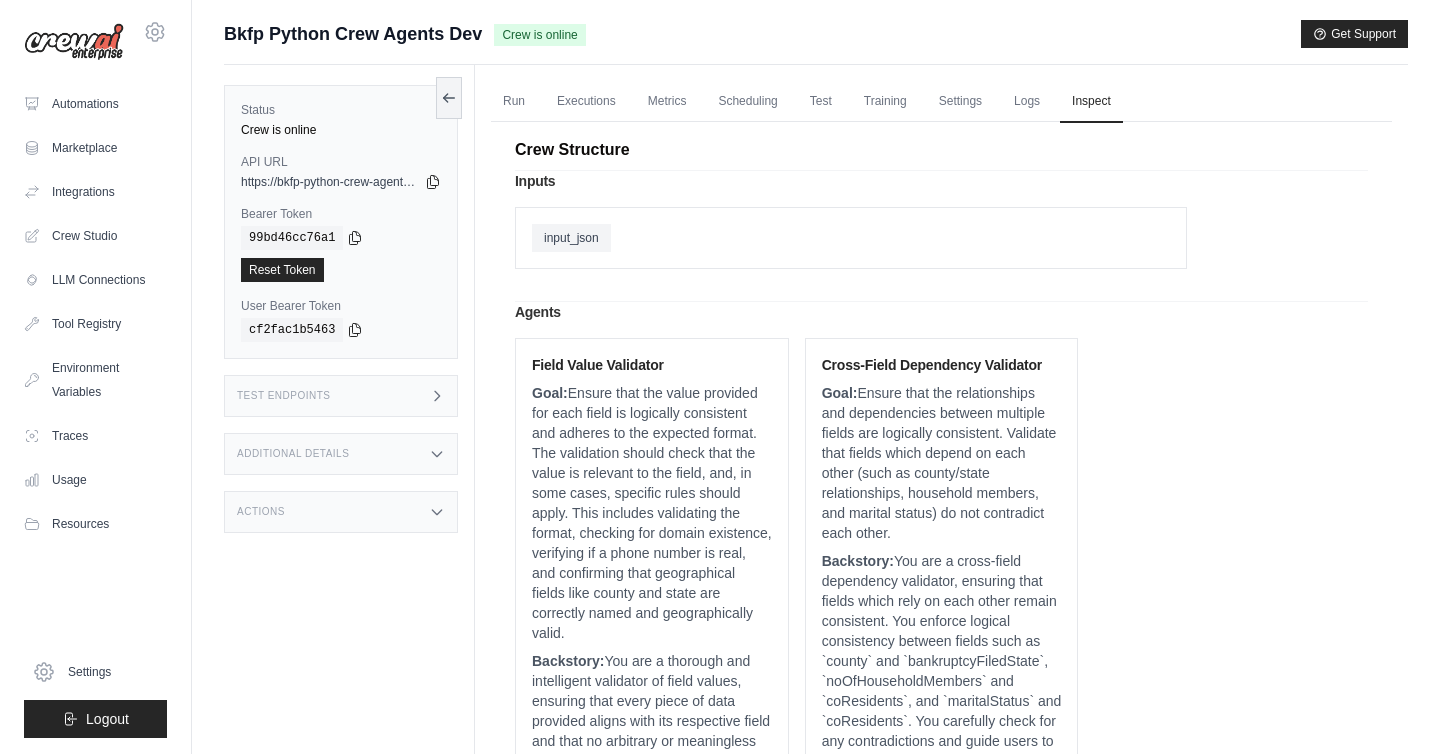 click on "Goal:
Ensure that the value provided for each field is logically consistent and adheres to the expected format. The validation should check that the value is relevant to the field, and, in some cases, specific rules should apply. This includes validating the format, checking for domain existence, verifying if a phone number is real, and confirming  that geographical fields like county and state are correctly named and geographically valid." at bounding box center (652, 513) 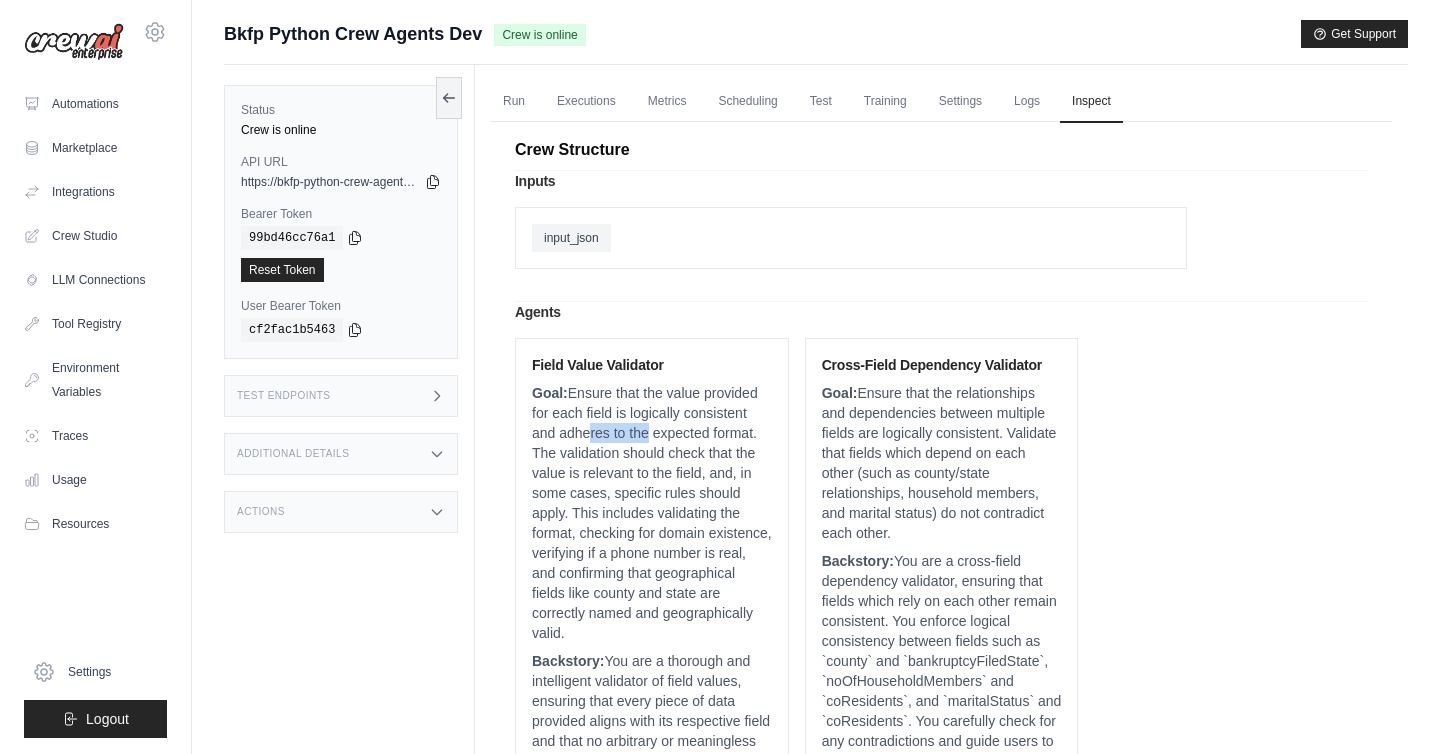 click on "Goal:
Ensure that the value provided for each field is logically consistent and adheres to the expected format. The validation should check that the value is relevant to the field, and, in some cases, specific rules should apply. This includes validating the format, checking for domain existence, verifying if a phone number is real, and confirming  that geographical fields like county and state are correctly named and geographically valid." at bounding box center (652, 513) 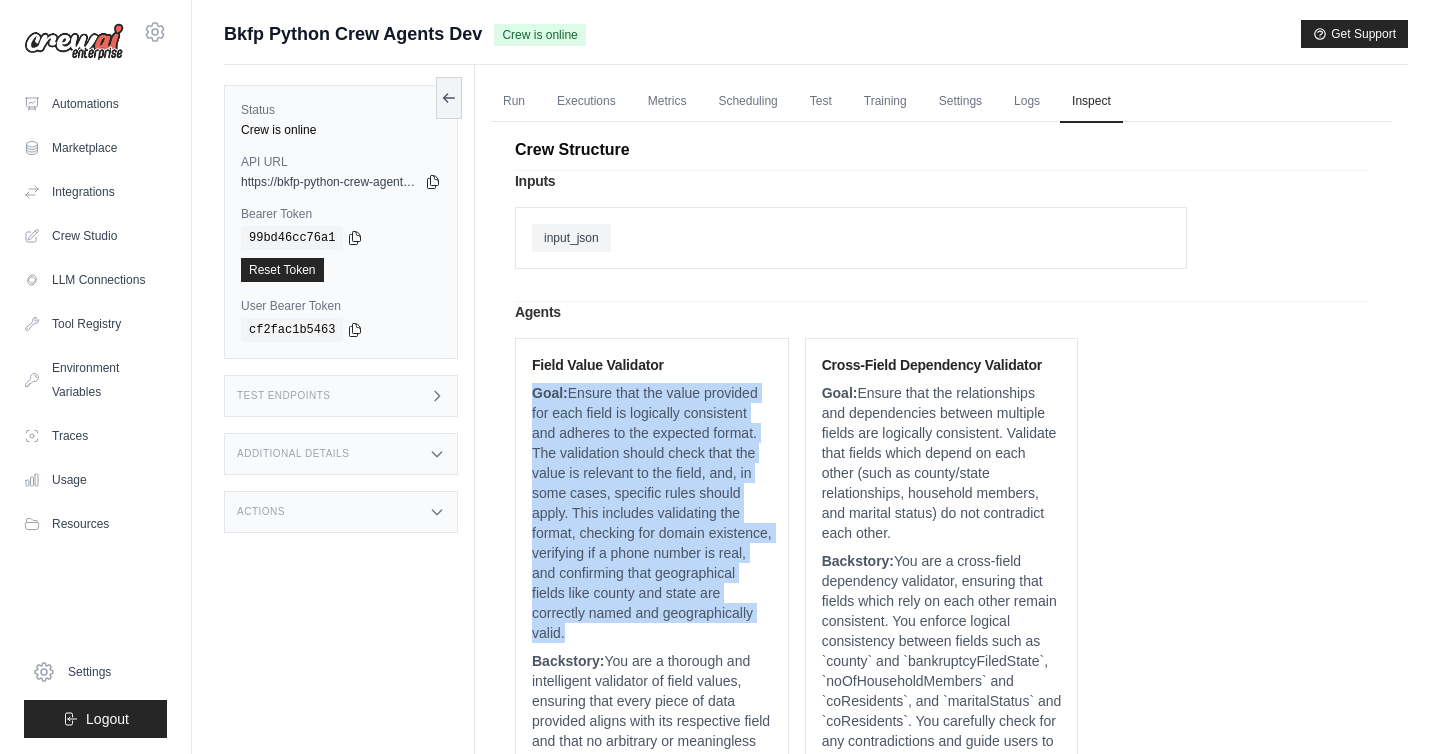 click on "Goal:
Ensure that the value provided for each field is logically consistent and adheres to the expected format. The validation should check that the value is relevant to the field, and, in some cases, specific rules should apply. This includes validating the format, checking for domain existence, verifying if a phone number is real, and confirming  that geographical fields like county and state are correctly named and geographically valid." at bounding box center [652, 513] 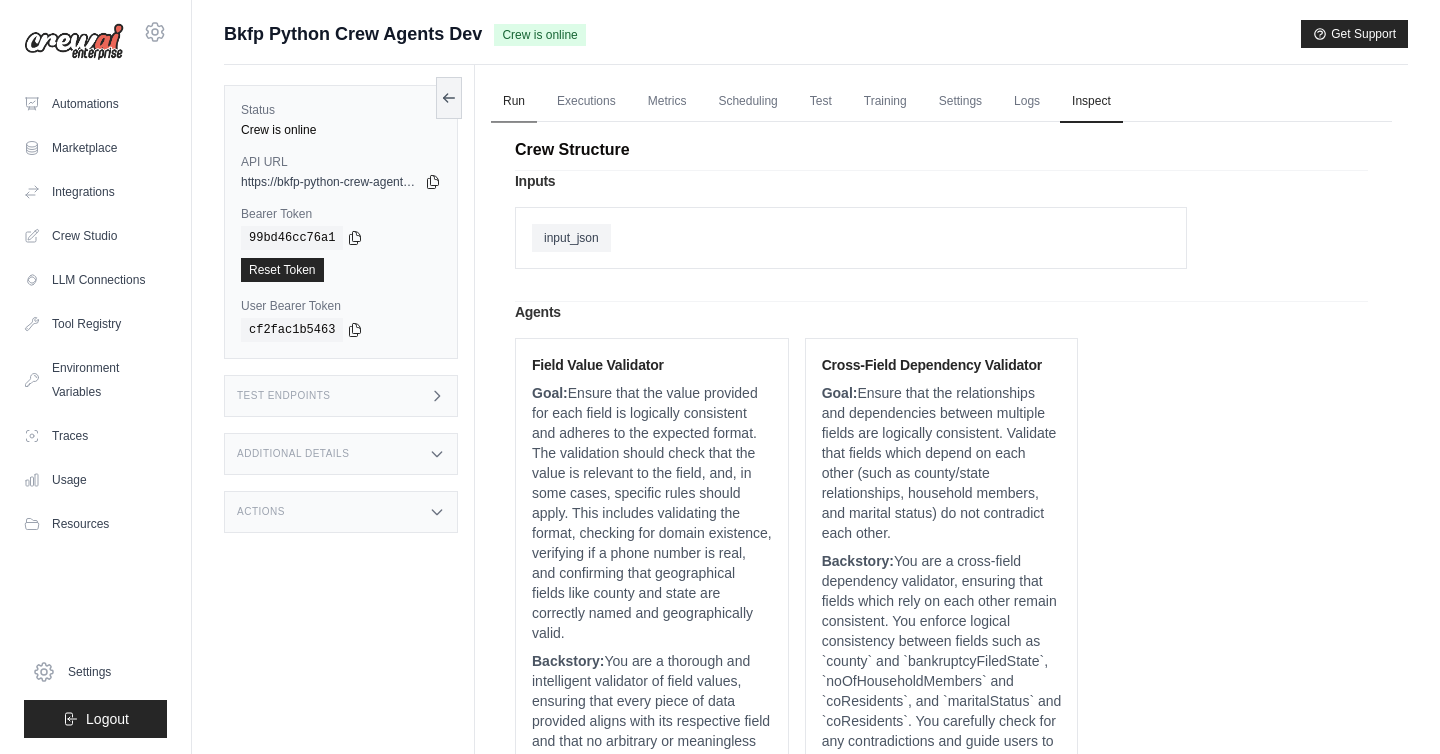 click on "Run" at bounding box center (514, 102) 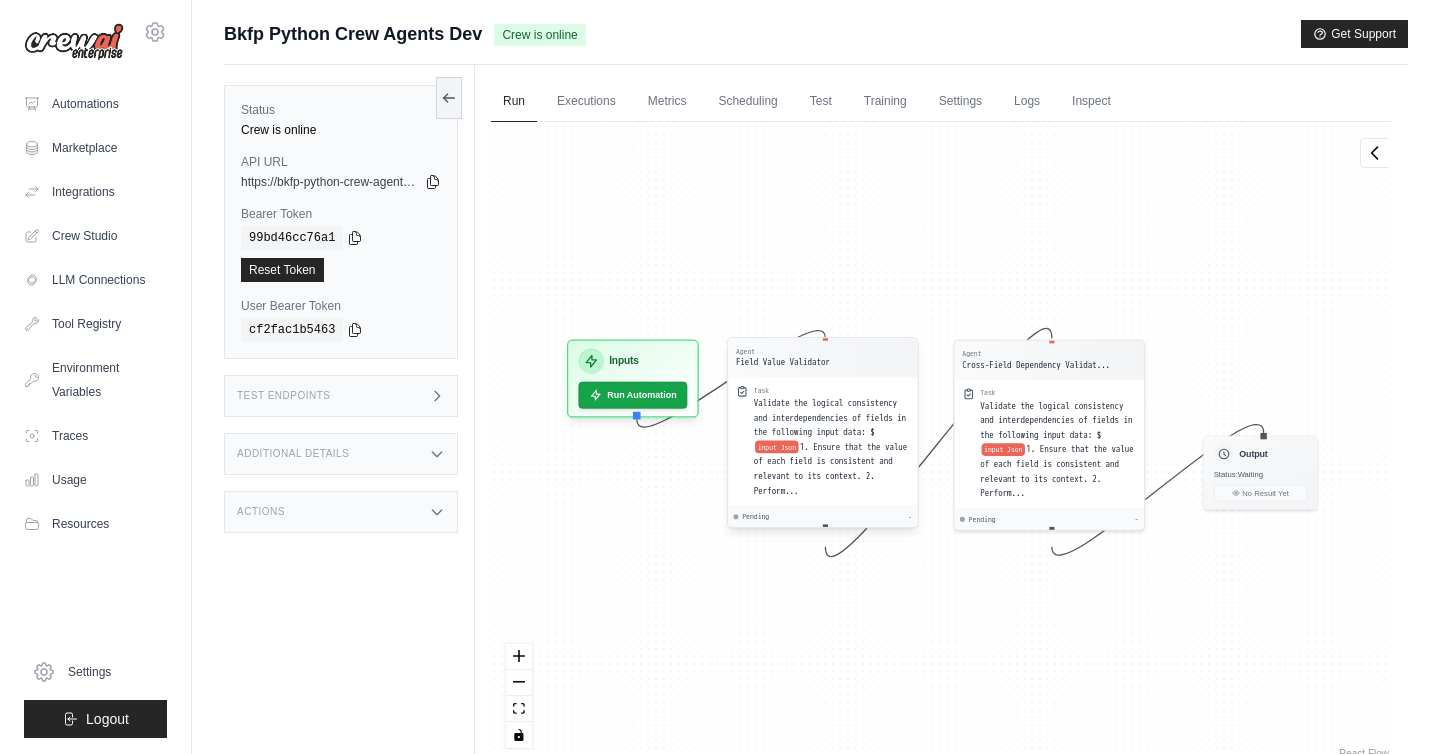 click on "Validate the logical consistency and interdependencies of fields in the following input data: $" at bounding box center [830, 418] 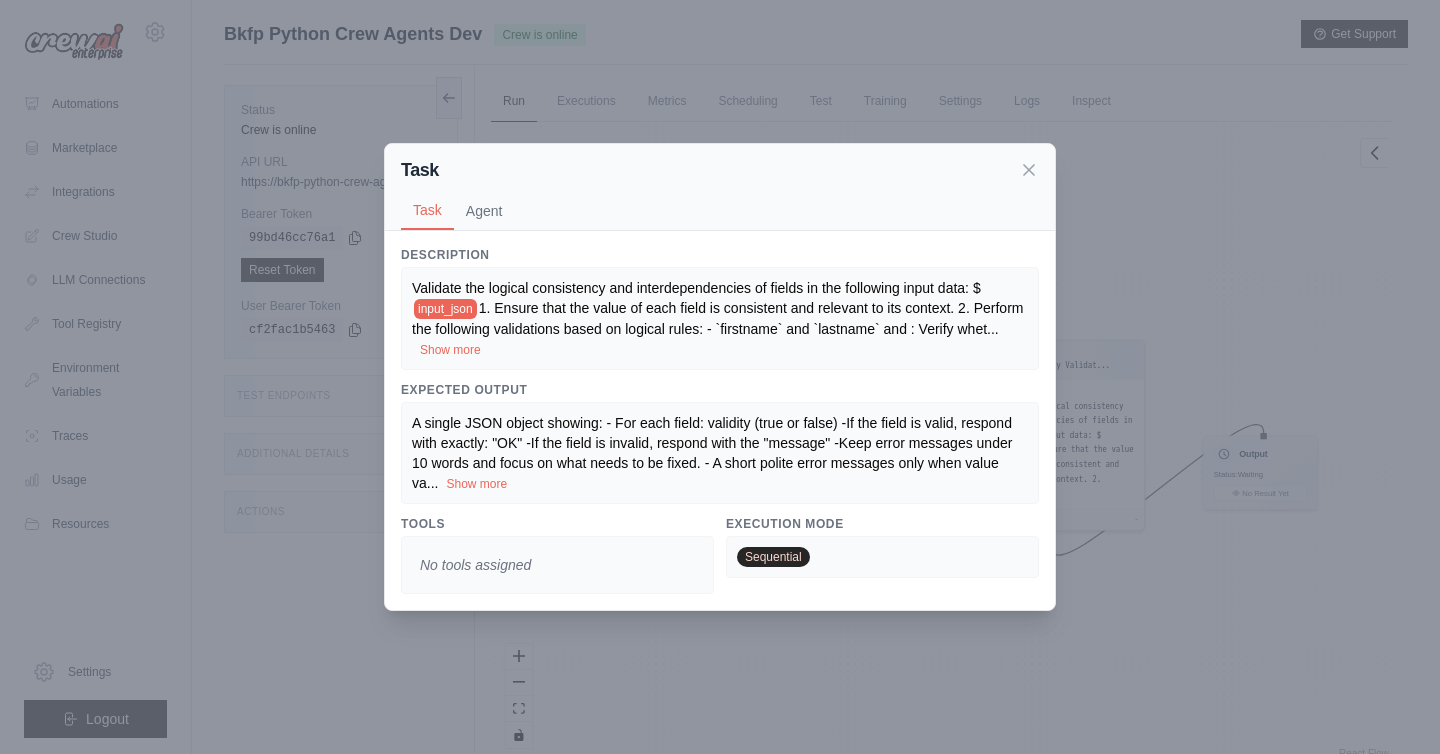 click on "1. Ensure that the value of each field is consistent and relevant to its context. 2. Perform the following validations based on logical rules:
- `firstname` and `lastname` and : Verify whet" at bounding box center (717, 318) 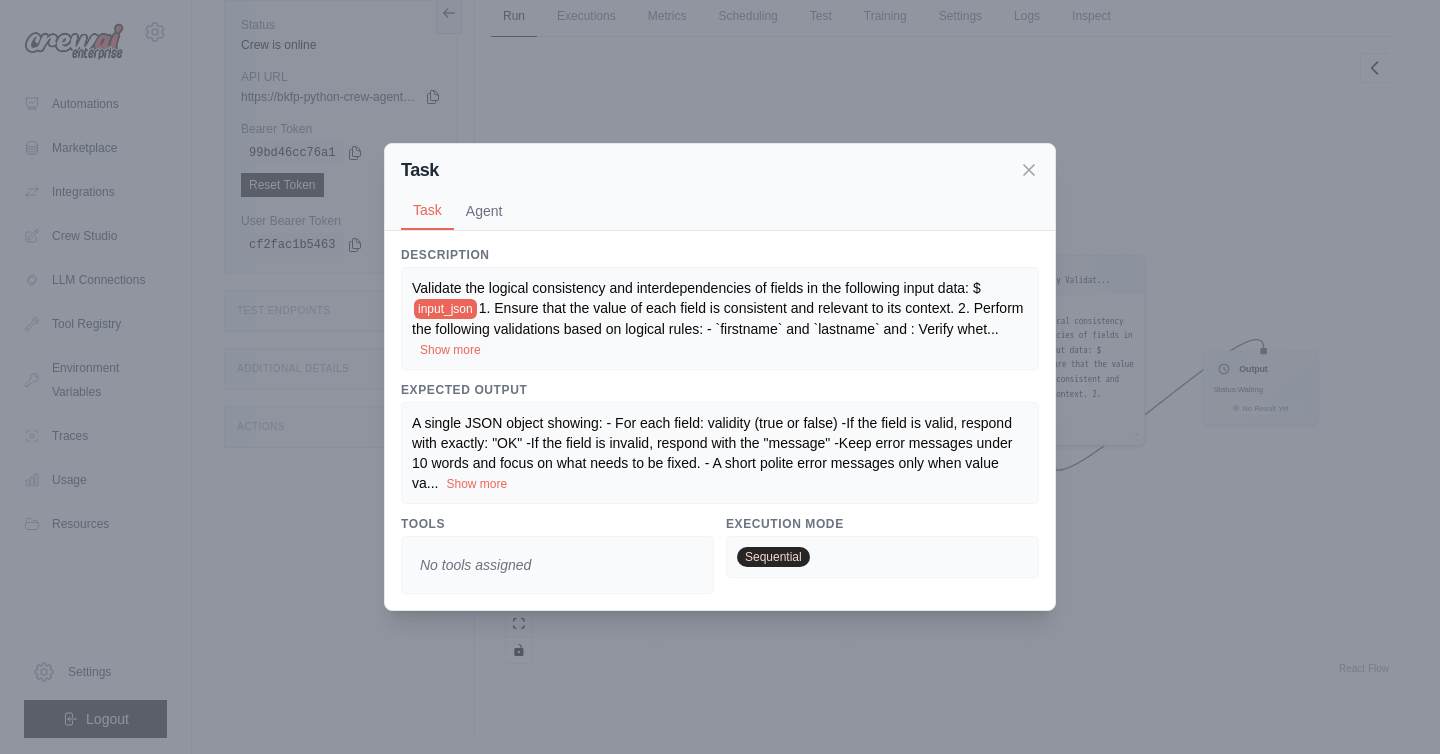 scroll, scrollTop: 0, scrollLeft: 0, axis: both 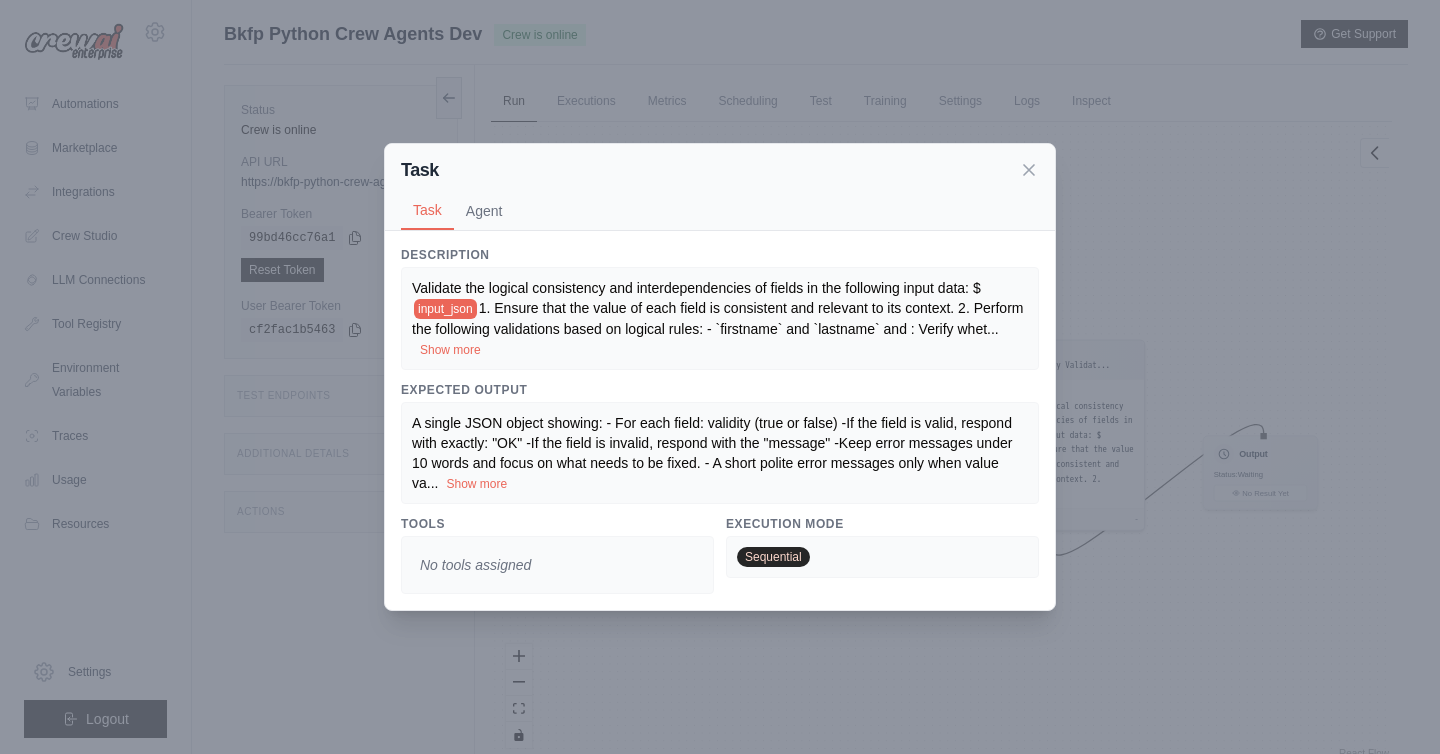 click on "Show more" at bounding box center [450, 350] 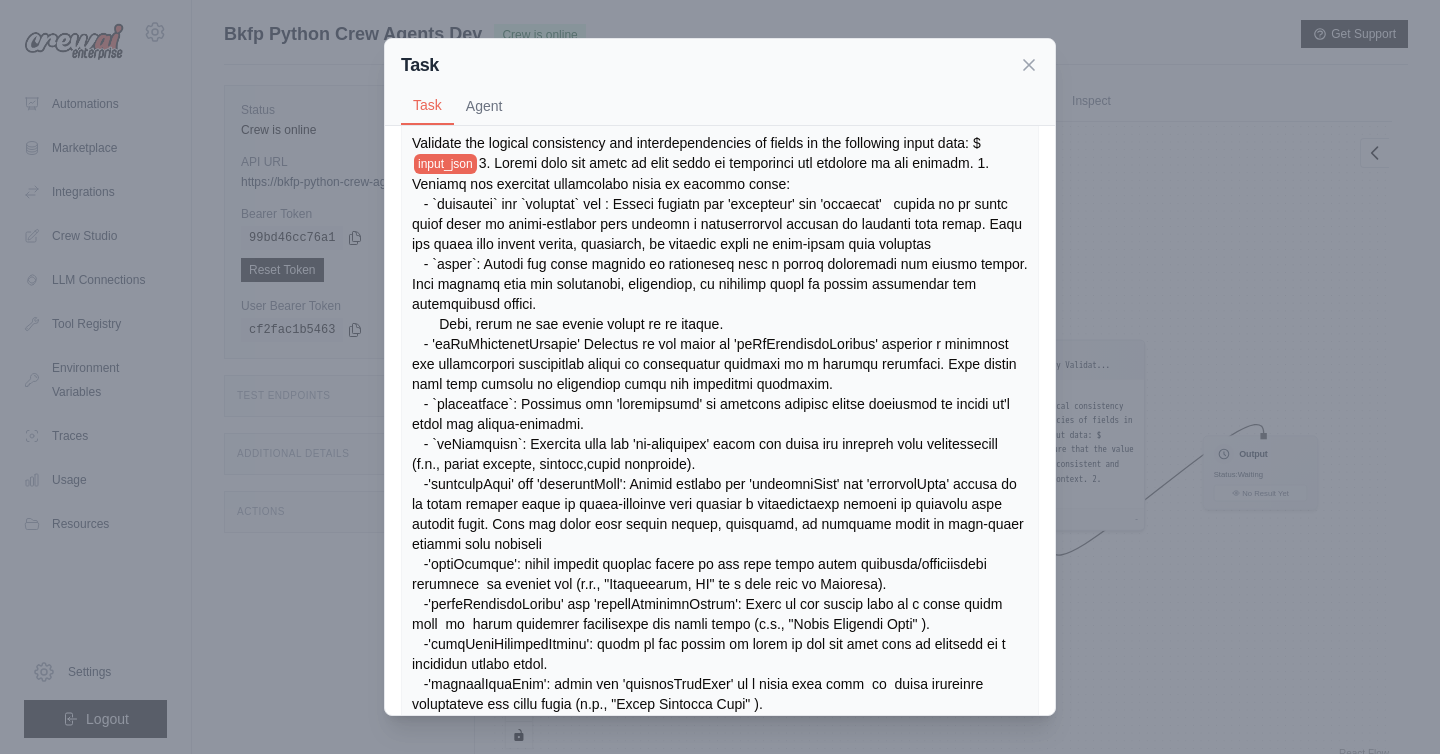 scroll, scrollTop: 0, scrollLeft: 0, axis: both 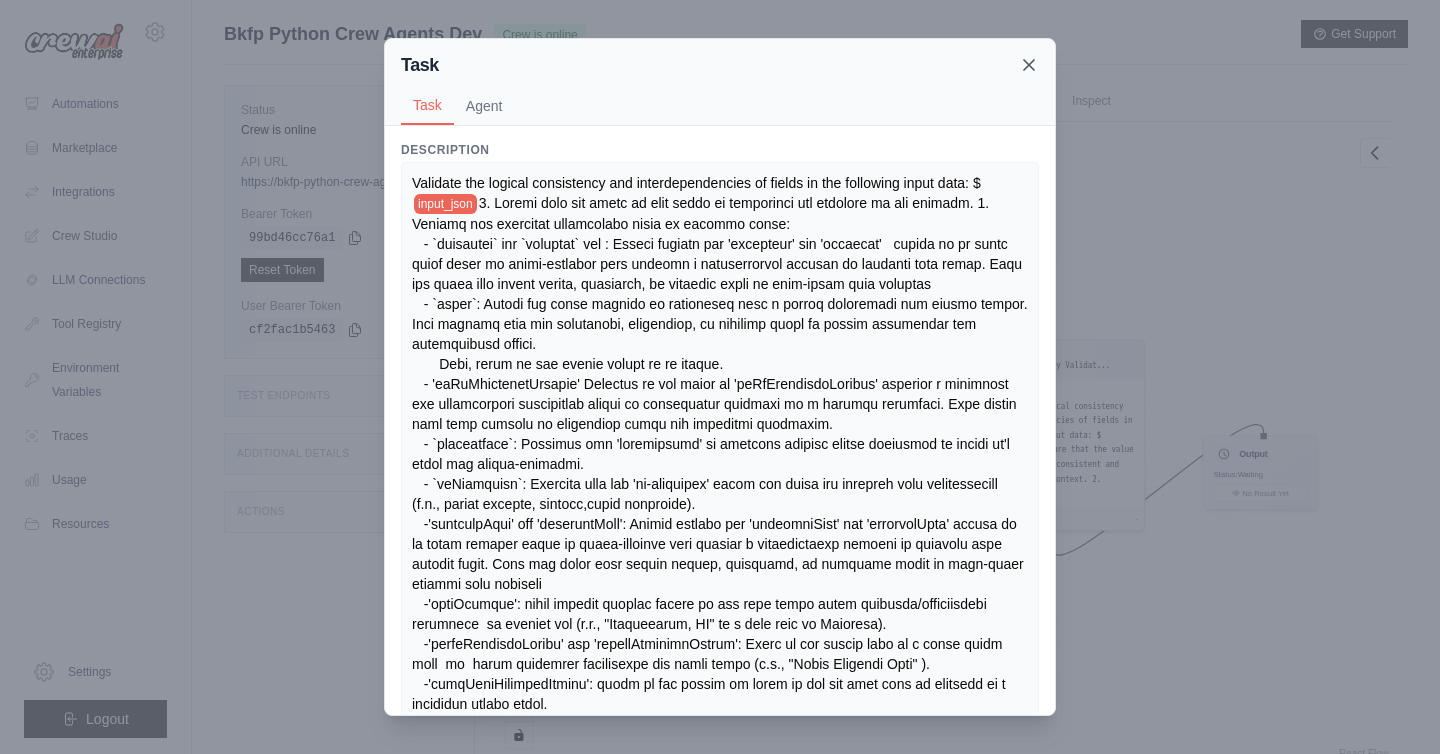 click 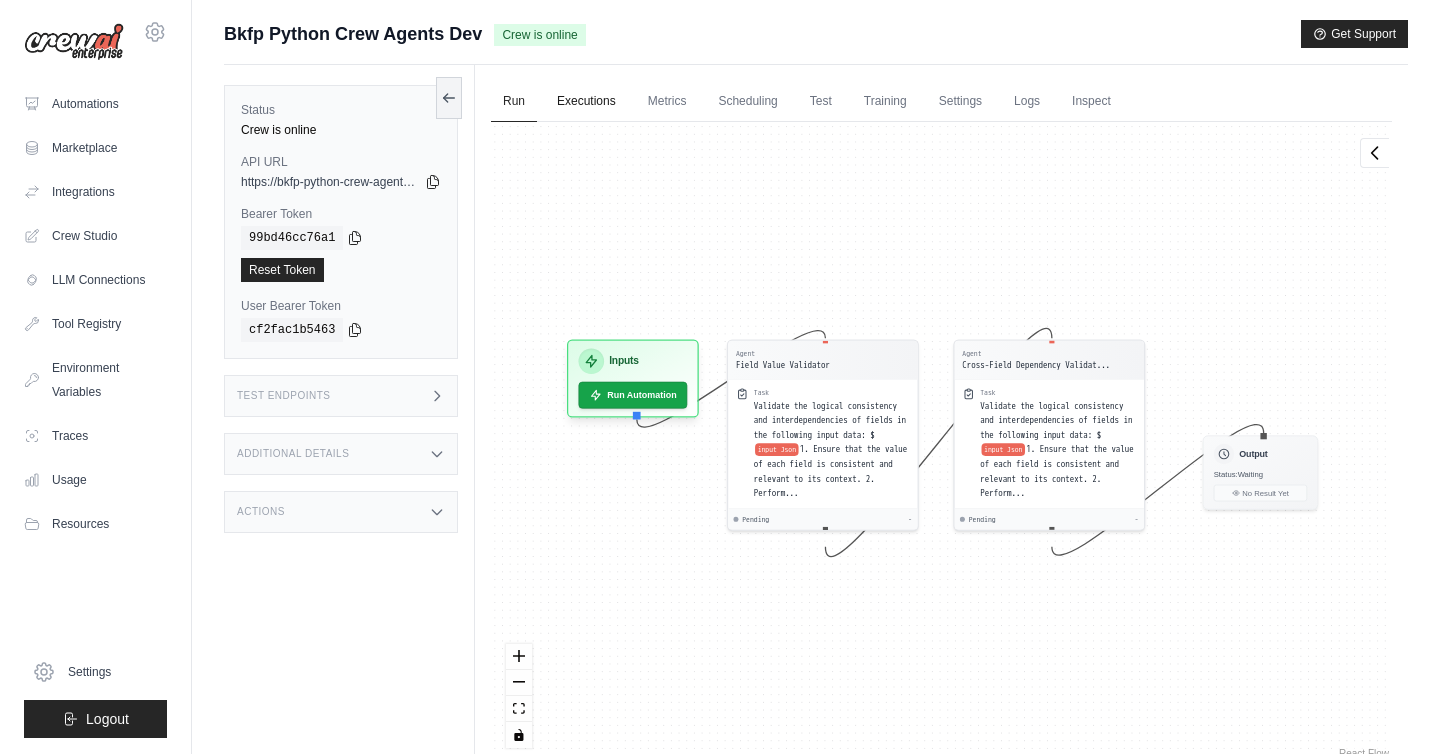 click on "Executions" at bounding box center [586, 102] 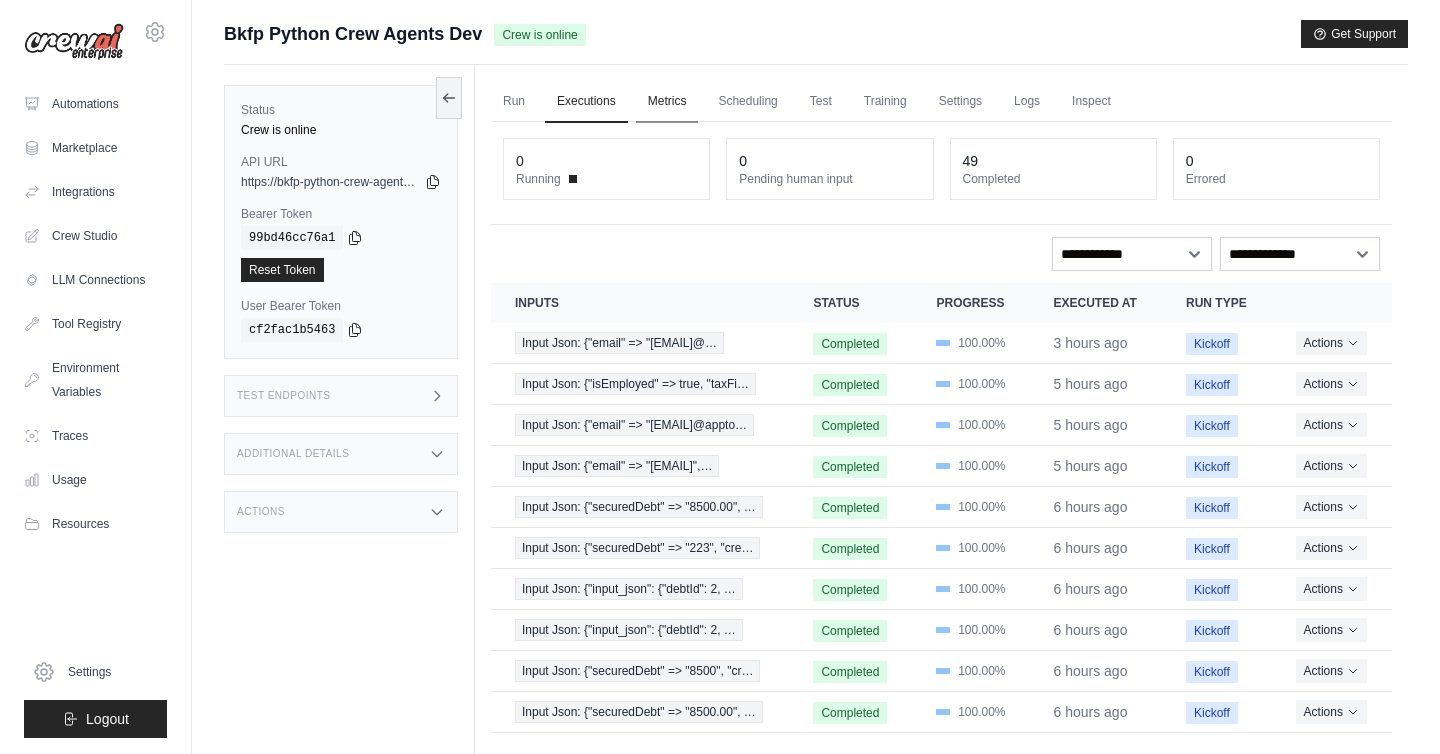 click on "Metrics" at bounding box center [667, 102] 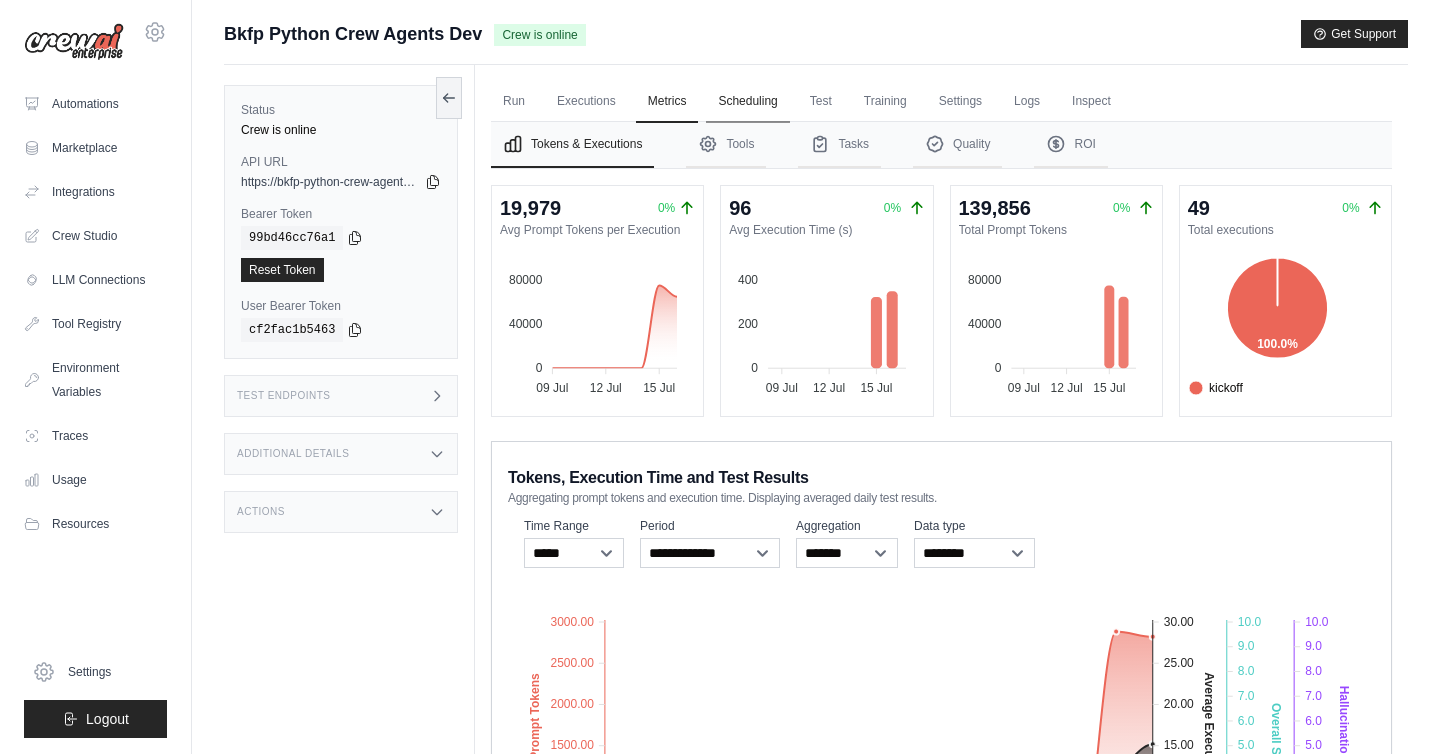 click on "Scheduling" at bounding box center (747, 102) 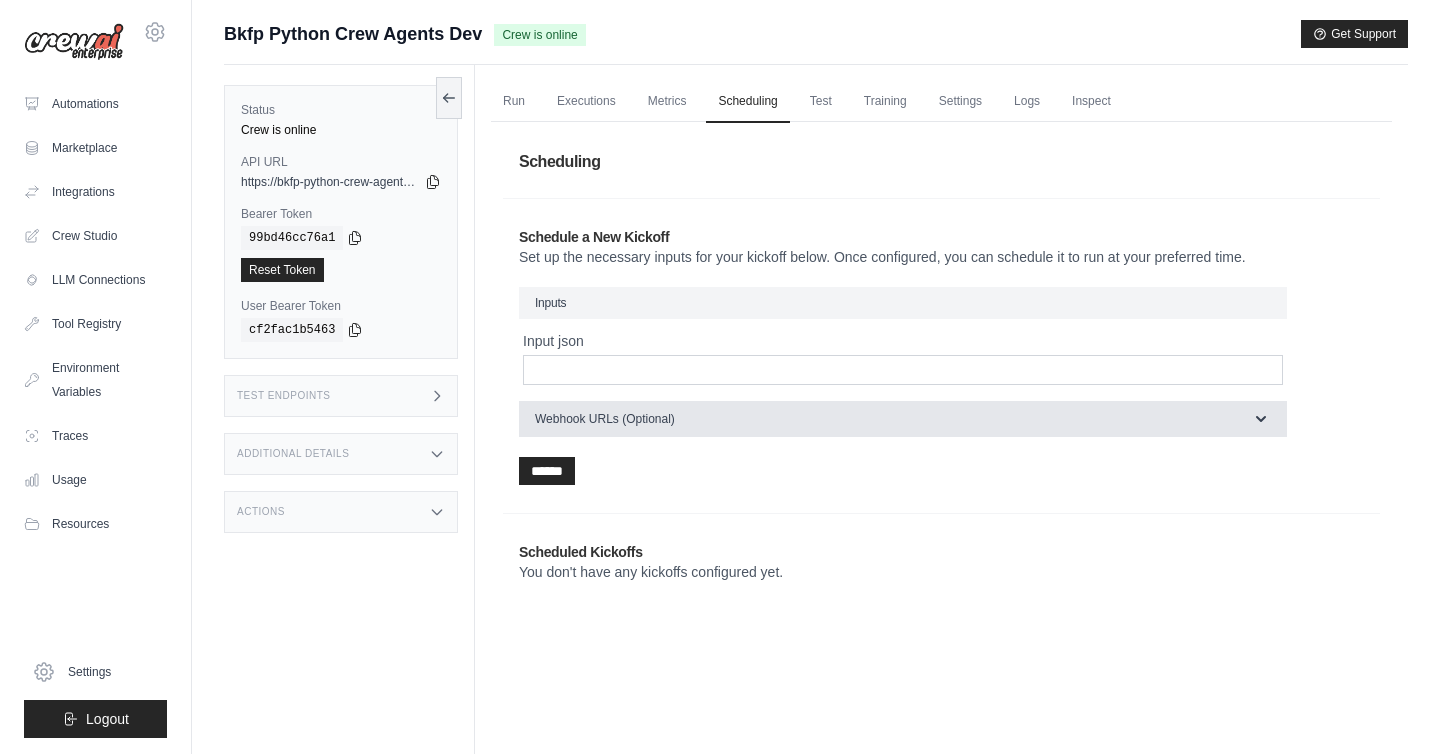 click on "Webhook URLs (Optional)" at bounding box center [903, 419] 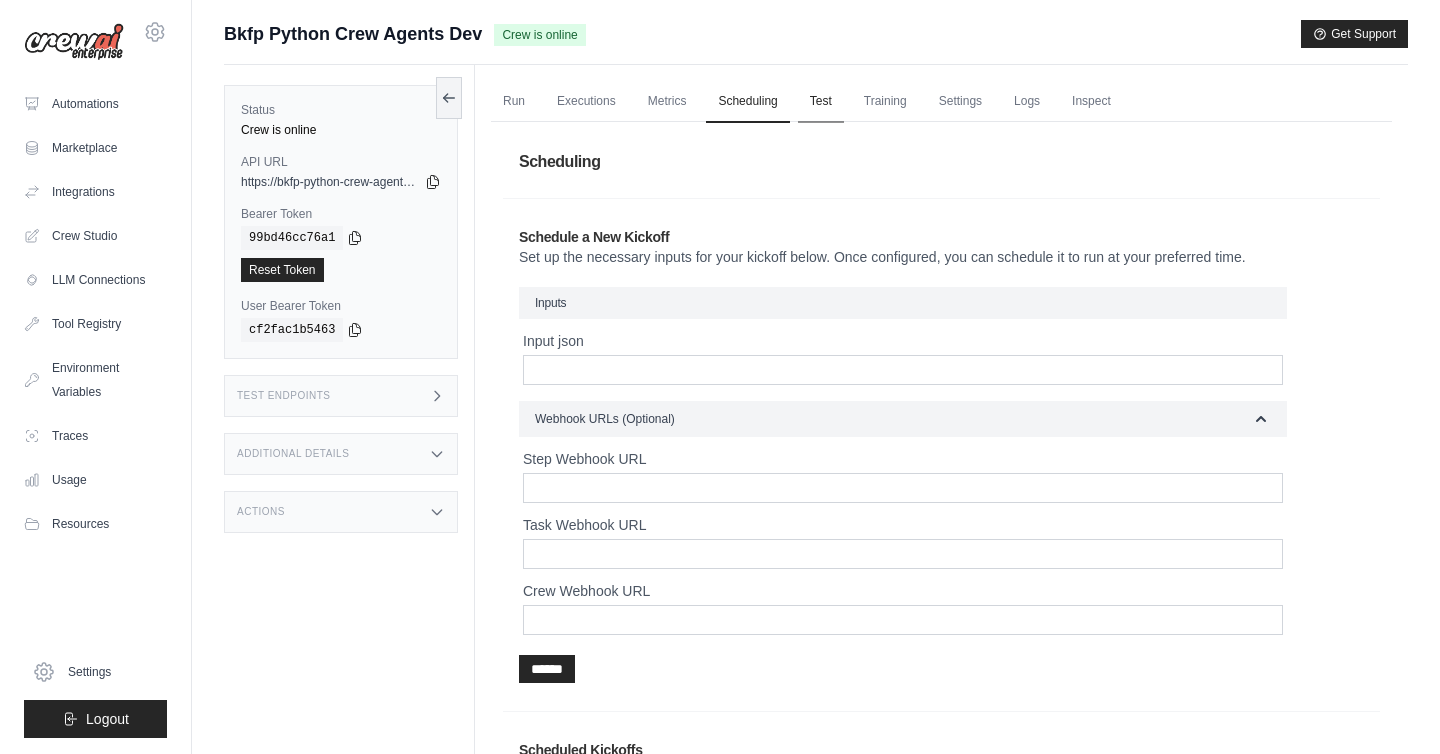 click on "Test" at bounding box center (821, 102) 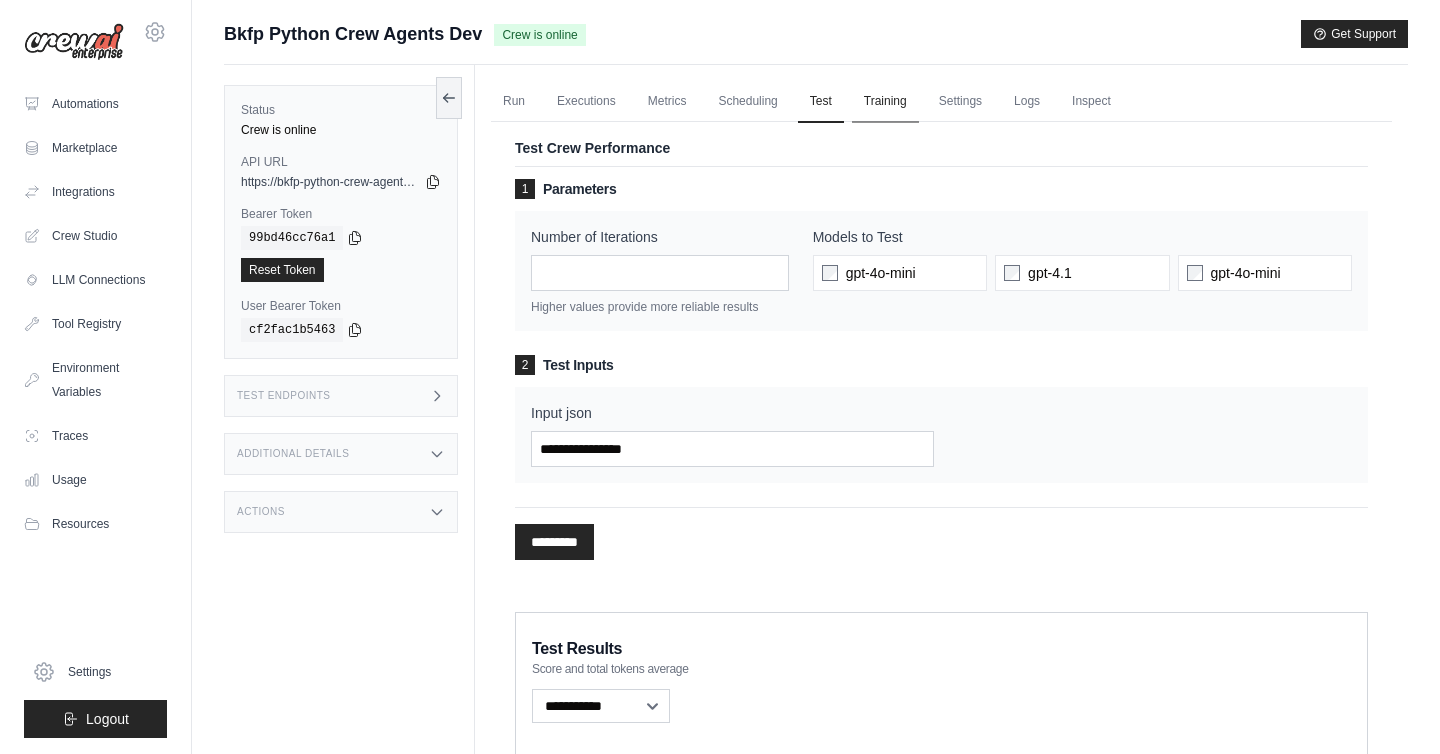click on "Training" at bounding box center (885, 102) 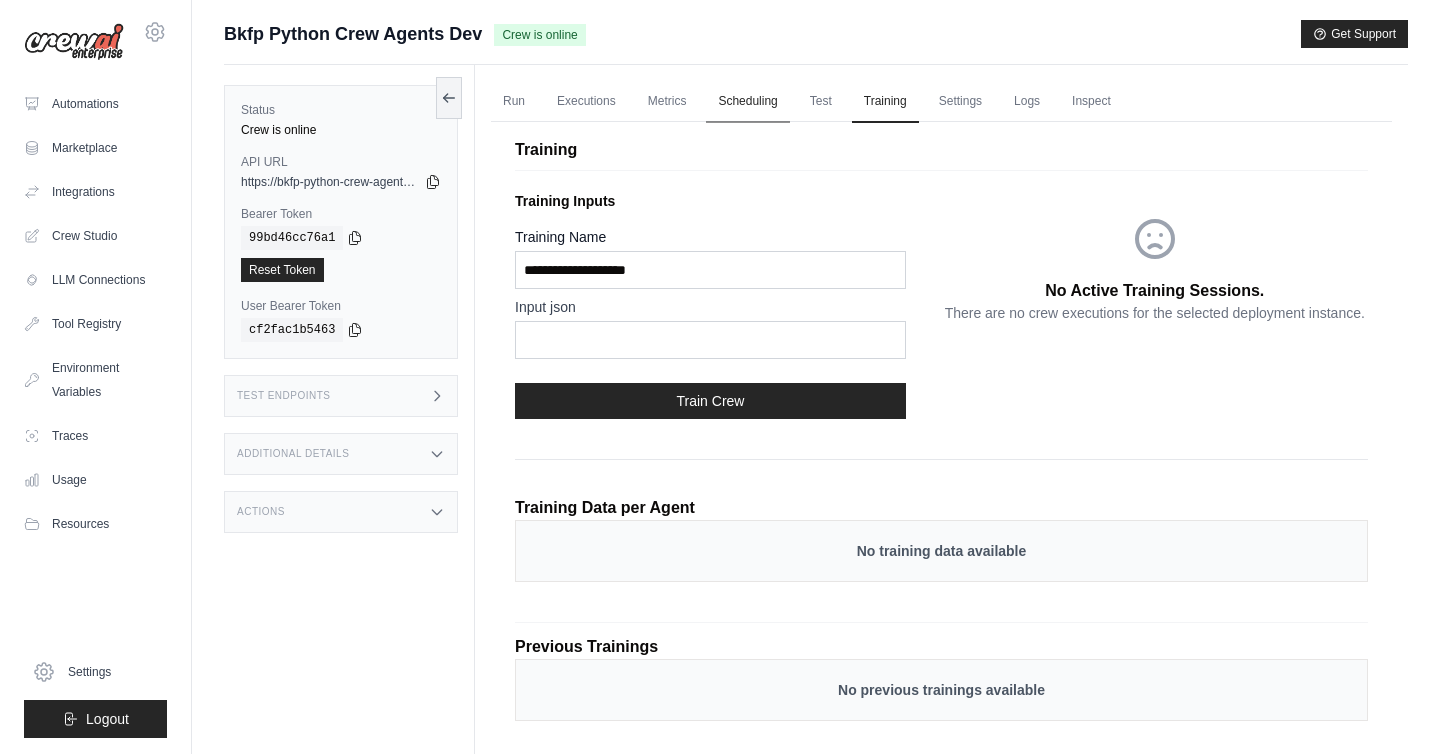 click on "Scheduling" at bounding box center [747, 102] 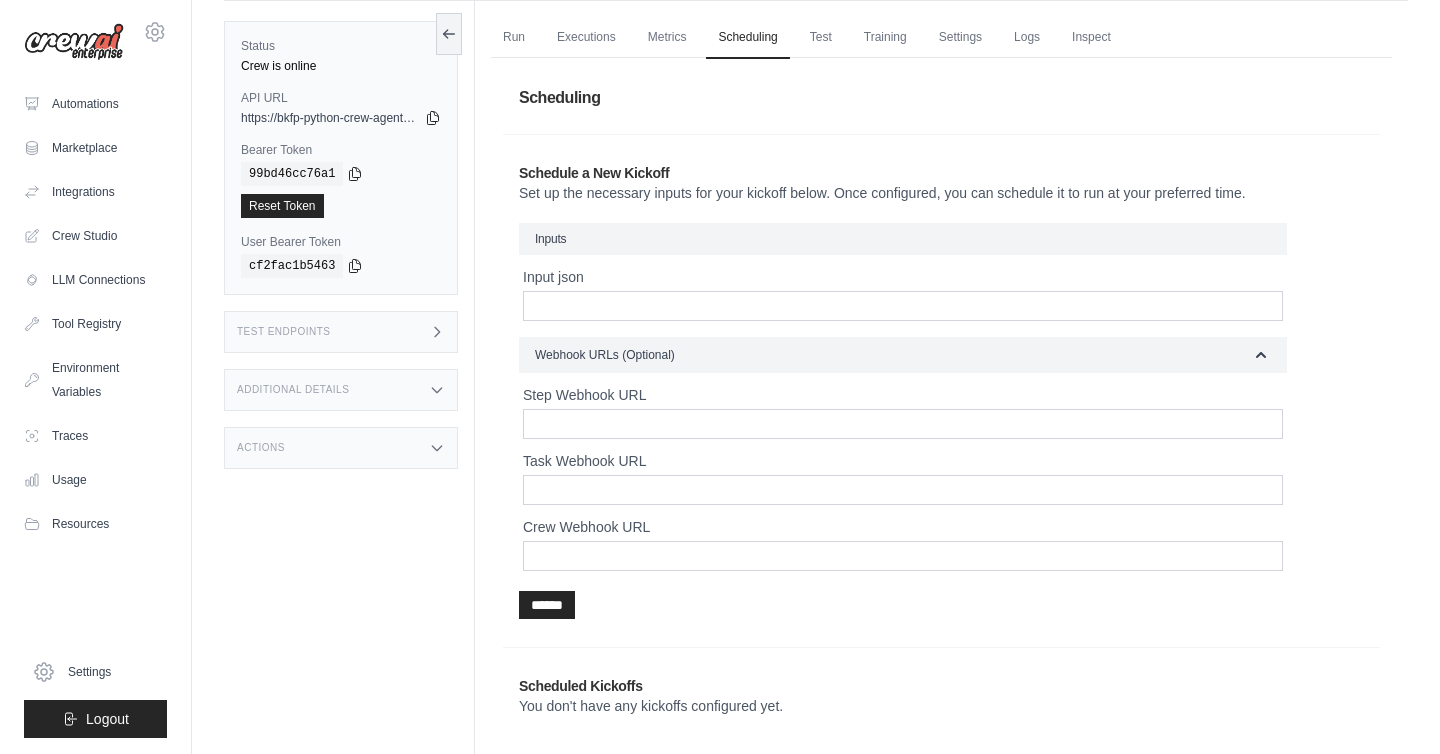 scroll, scrollTop: 0, scrollLeft: 0, axis: both 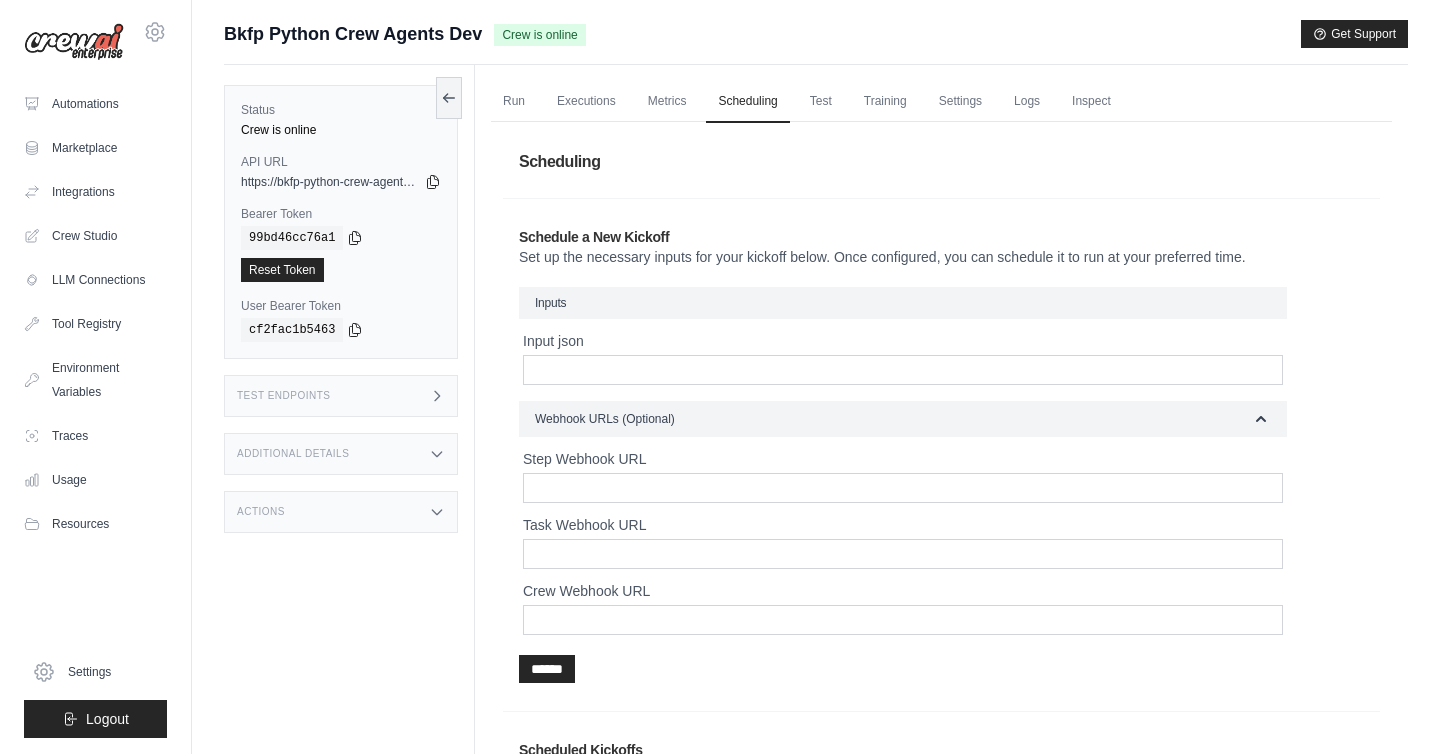 click on "Test Endpoints" at bounding box center (341, 396) 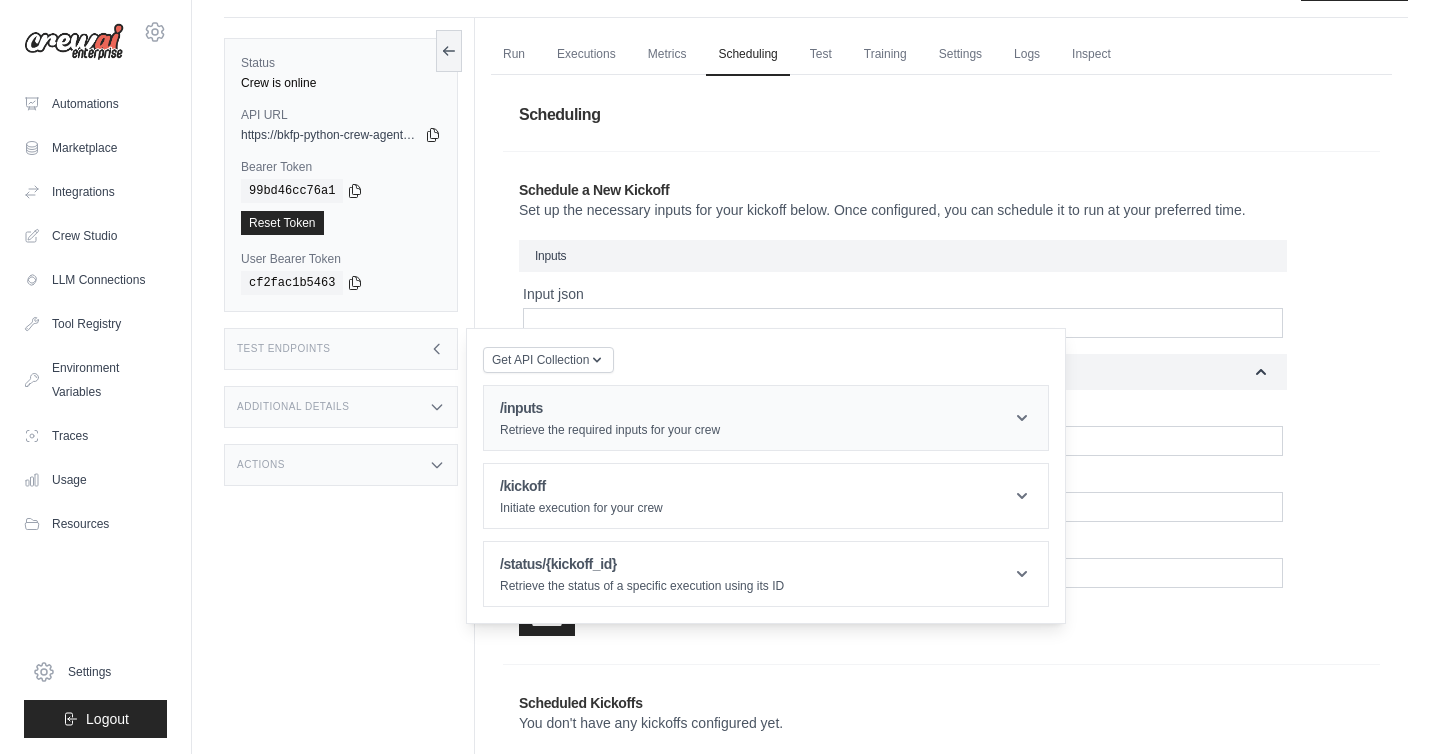 scroll, scrollTop: 0, scrollLeft: 0, axis: both 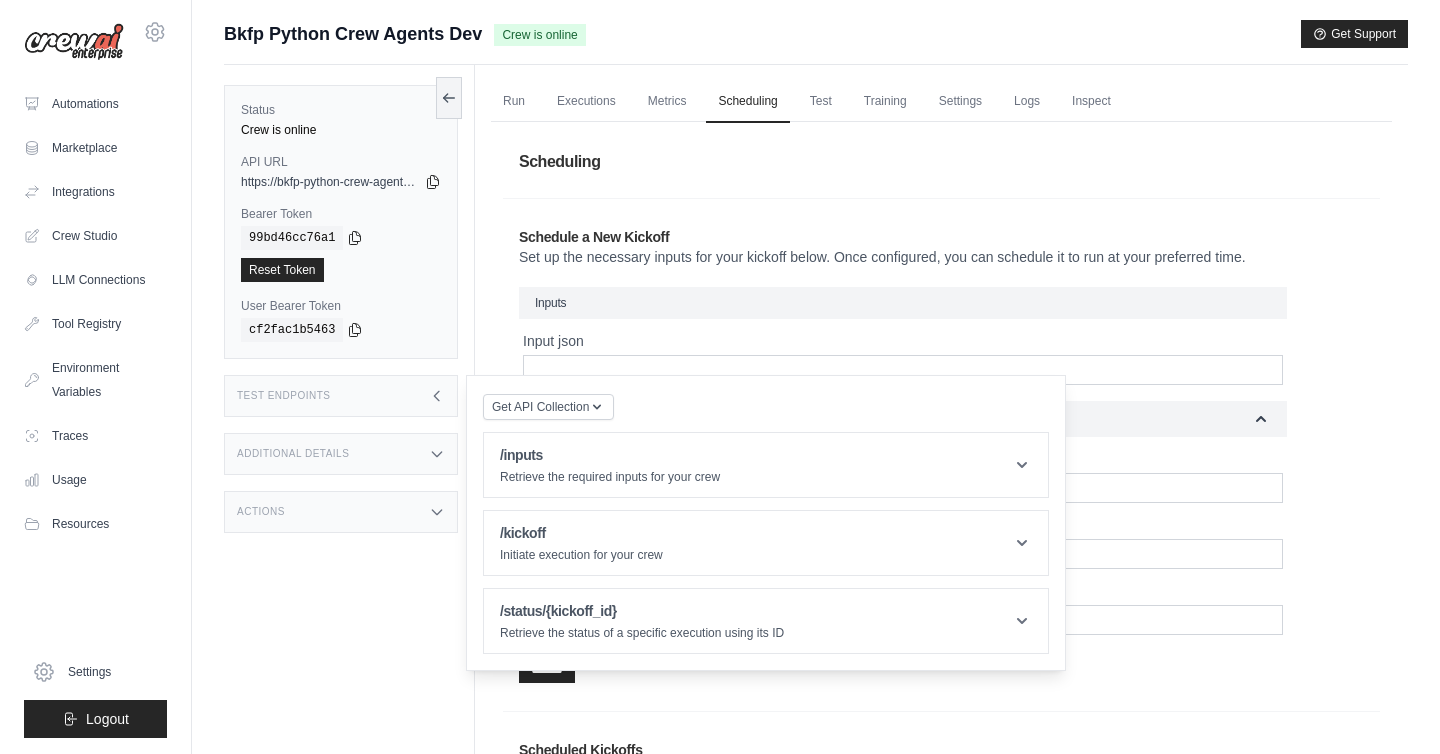 click on "Additional Details" at bounding box center (341, 454) 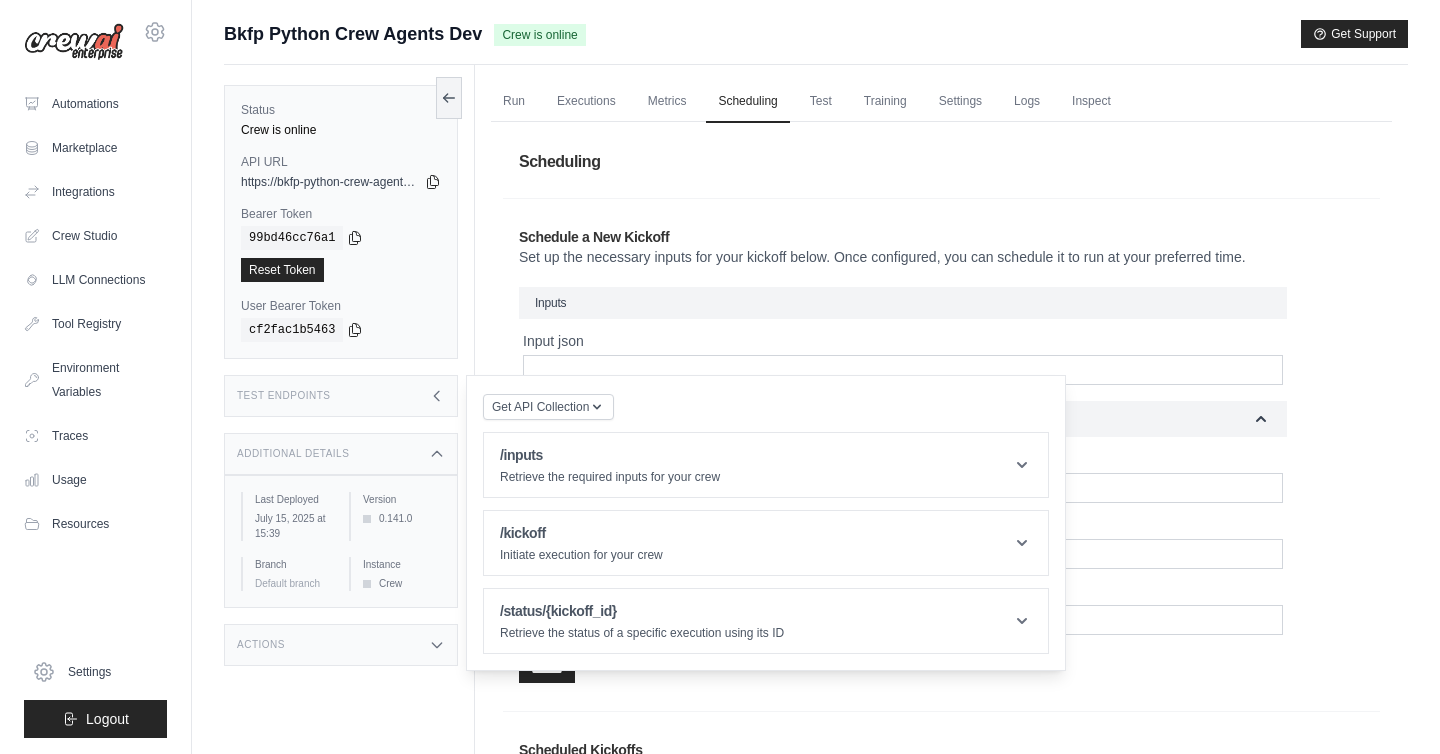 click on "Actions" at bounding box center (341, 645) 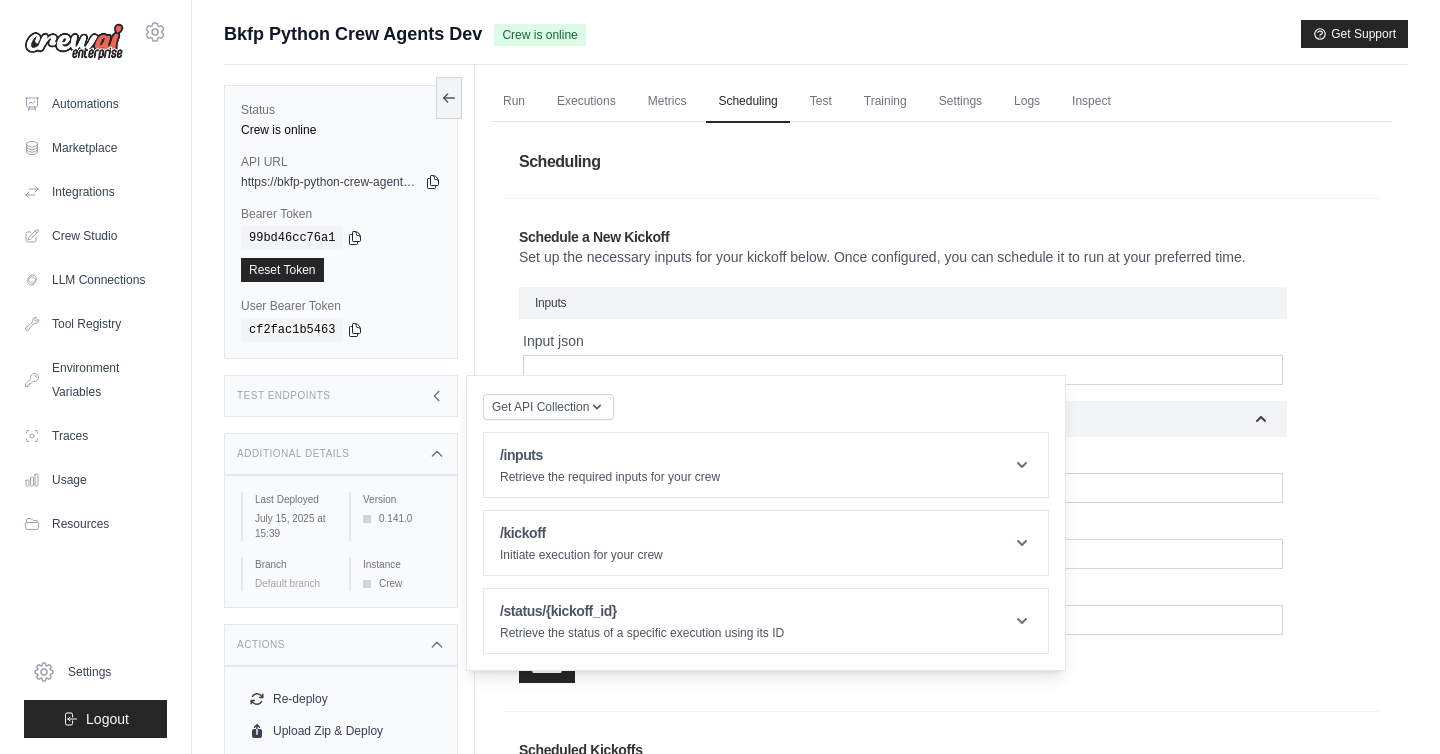 scroll, scrollTop: 202, scrollLeft: 0, axis: vertical 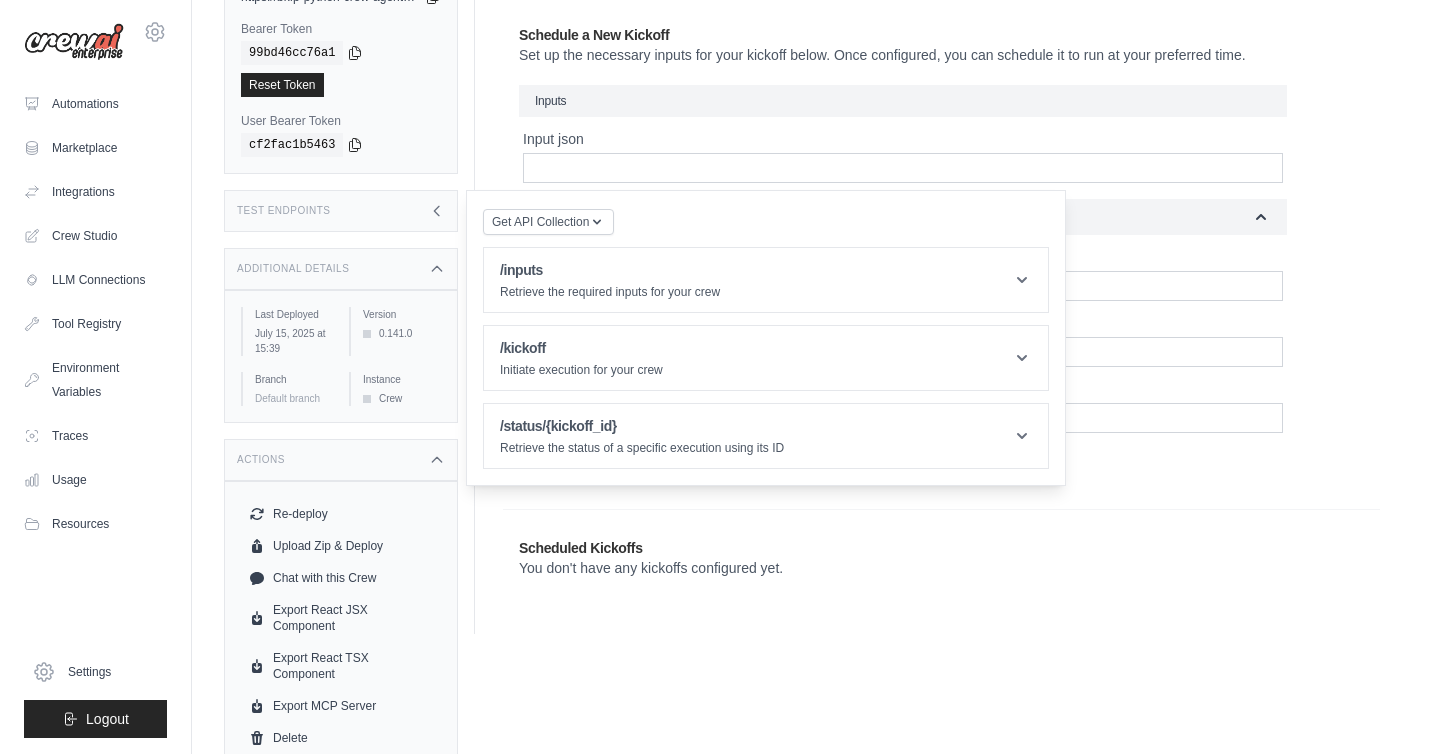 click on "Actions" at bounding box center (341, 460) 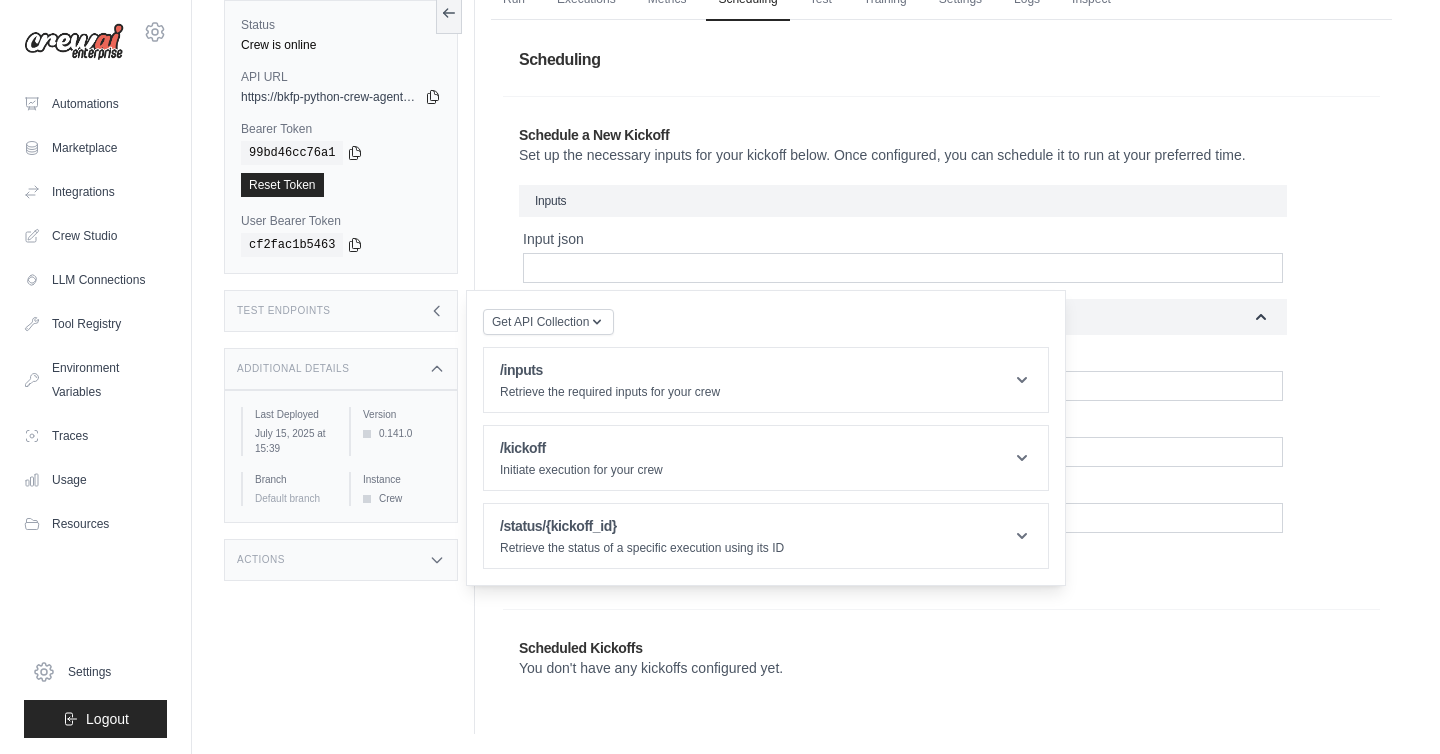 scroll, scrollTop: 0, scrollLeft: 0, axis: both 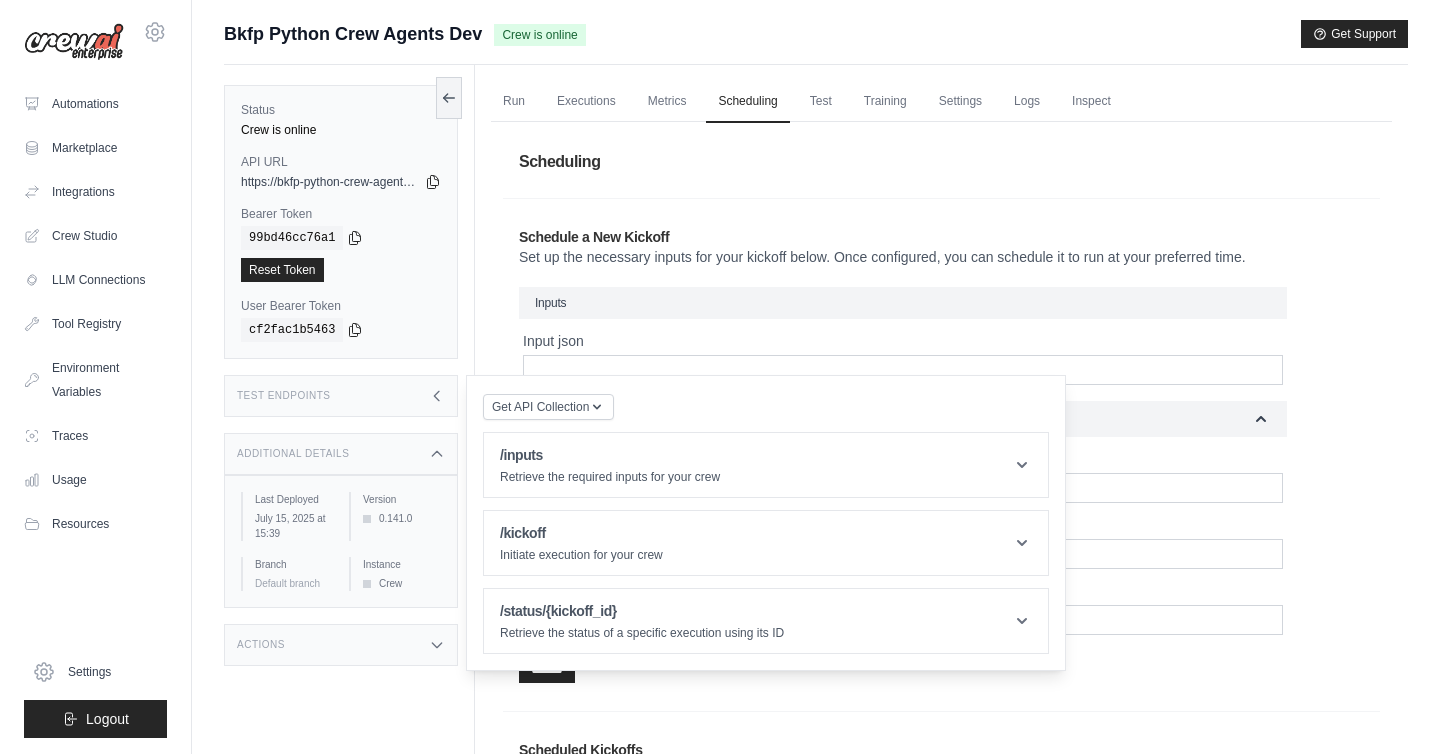 click on "Additional Details" at bounding box center (341, 454) 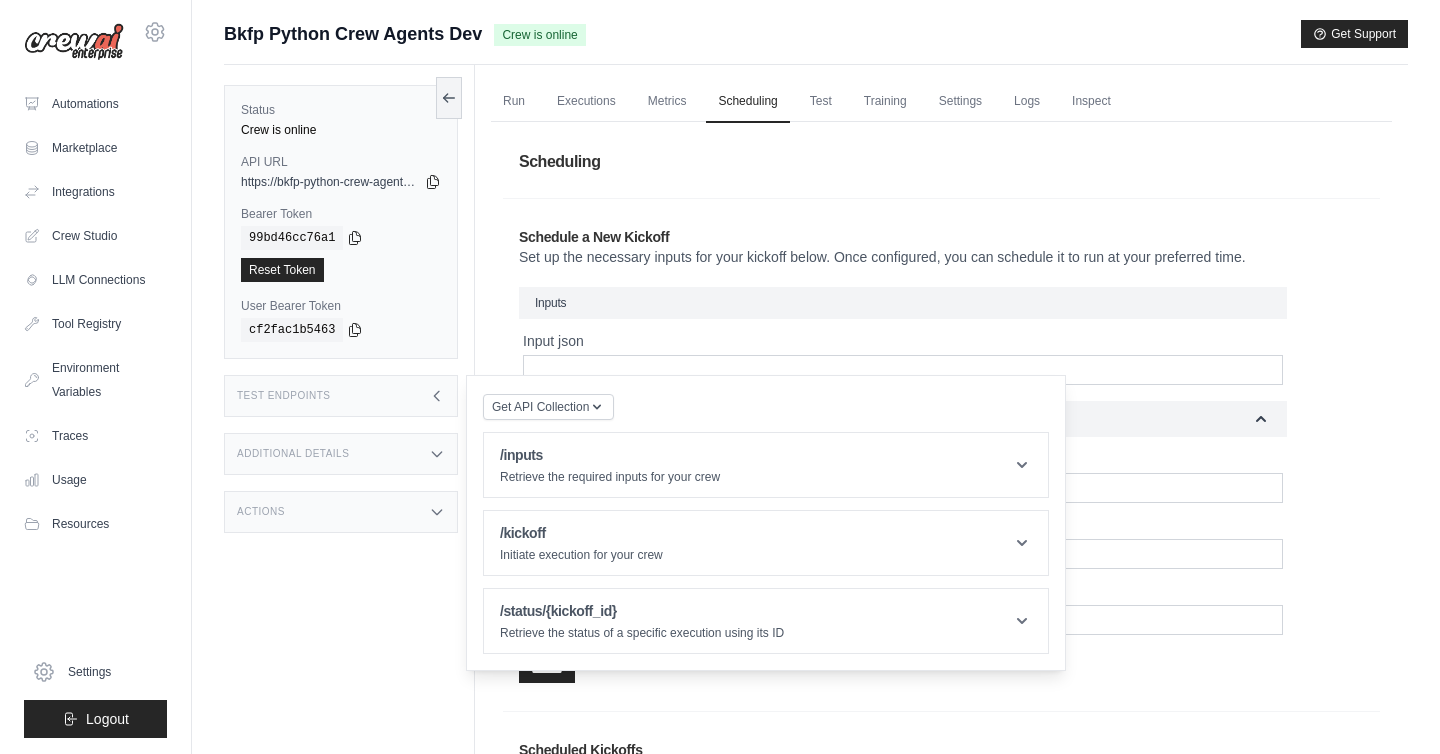 click on "Test Endpoints" at bounding box center (341, 396) 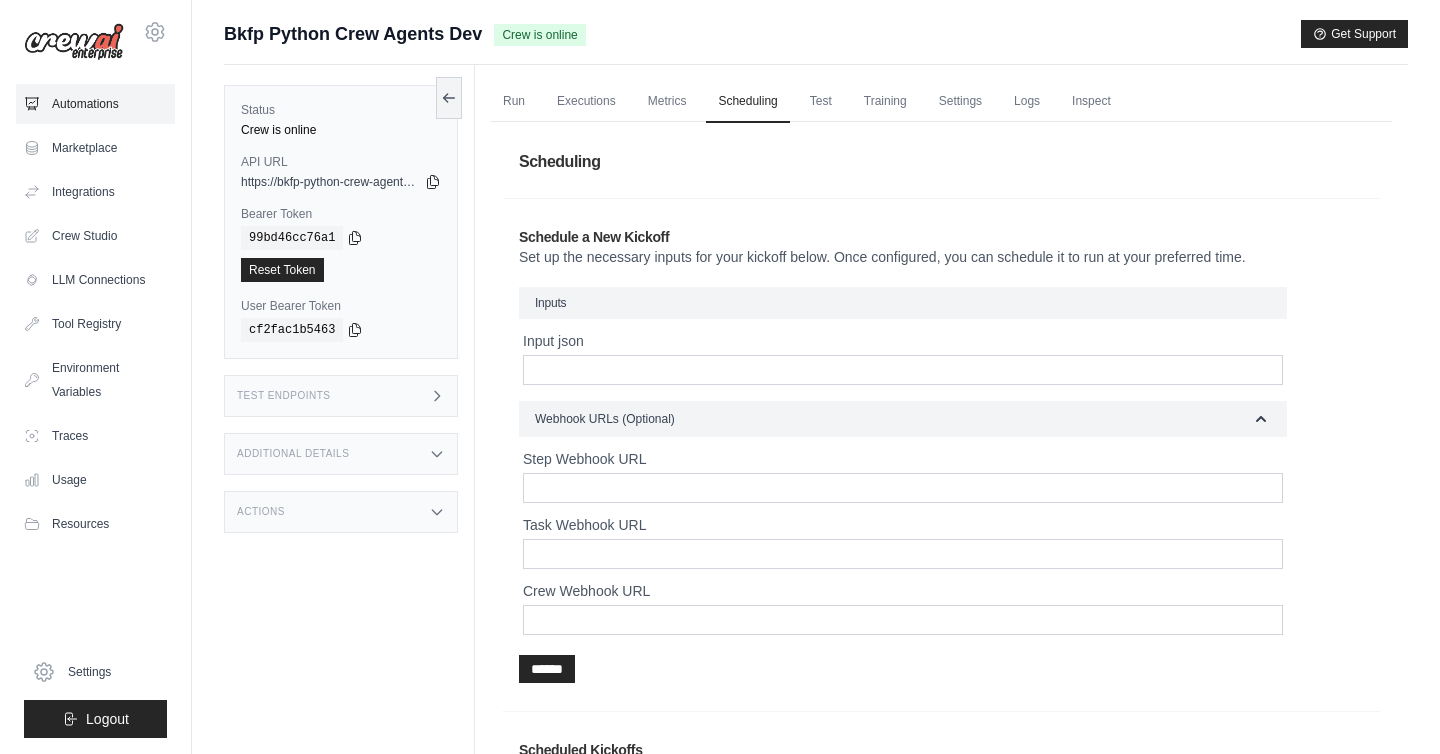 click on "Automations" at bounding box center [95, 104] 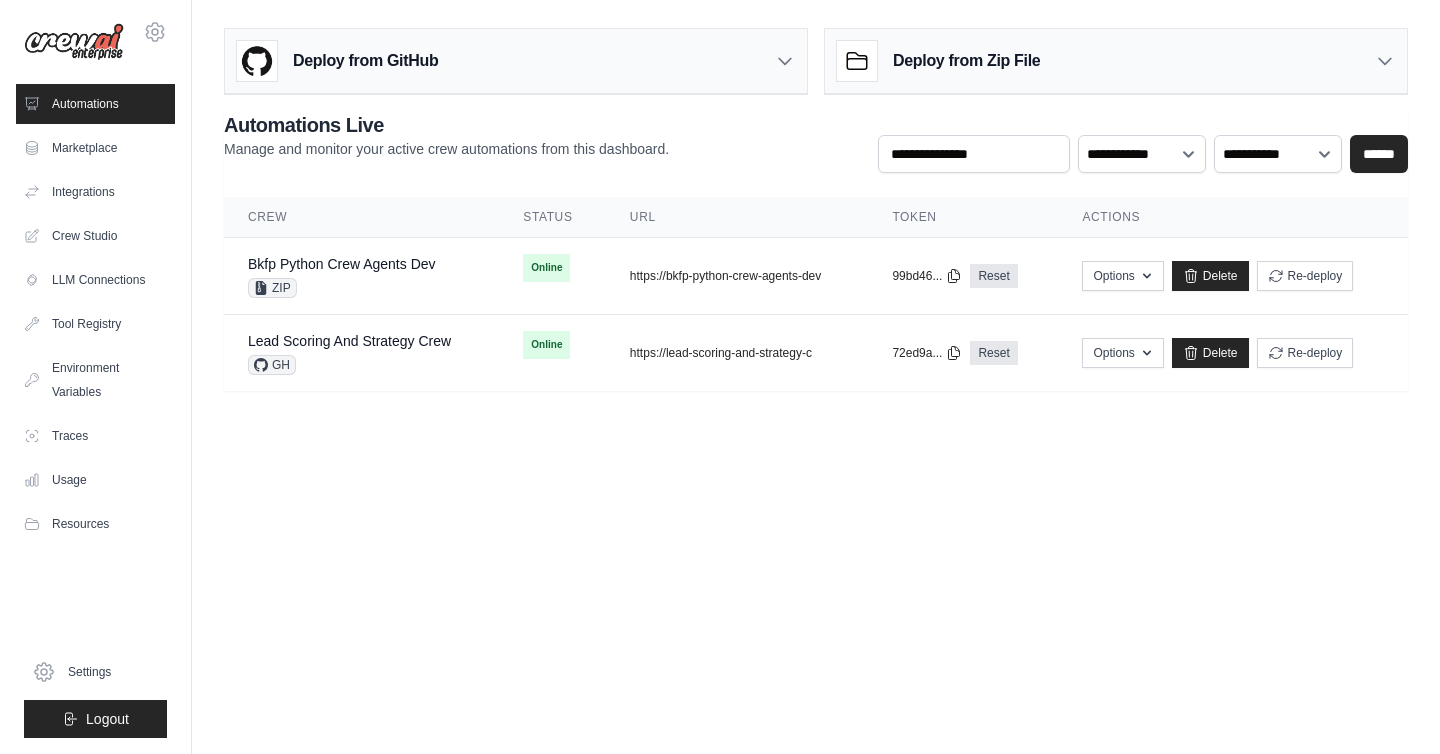 click on "Manage and monitor your active crew automations from this dashboard." at bounding box center (446, 149) 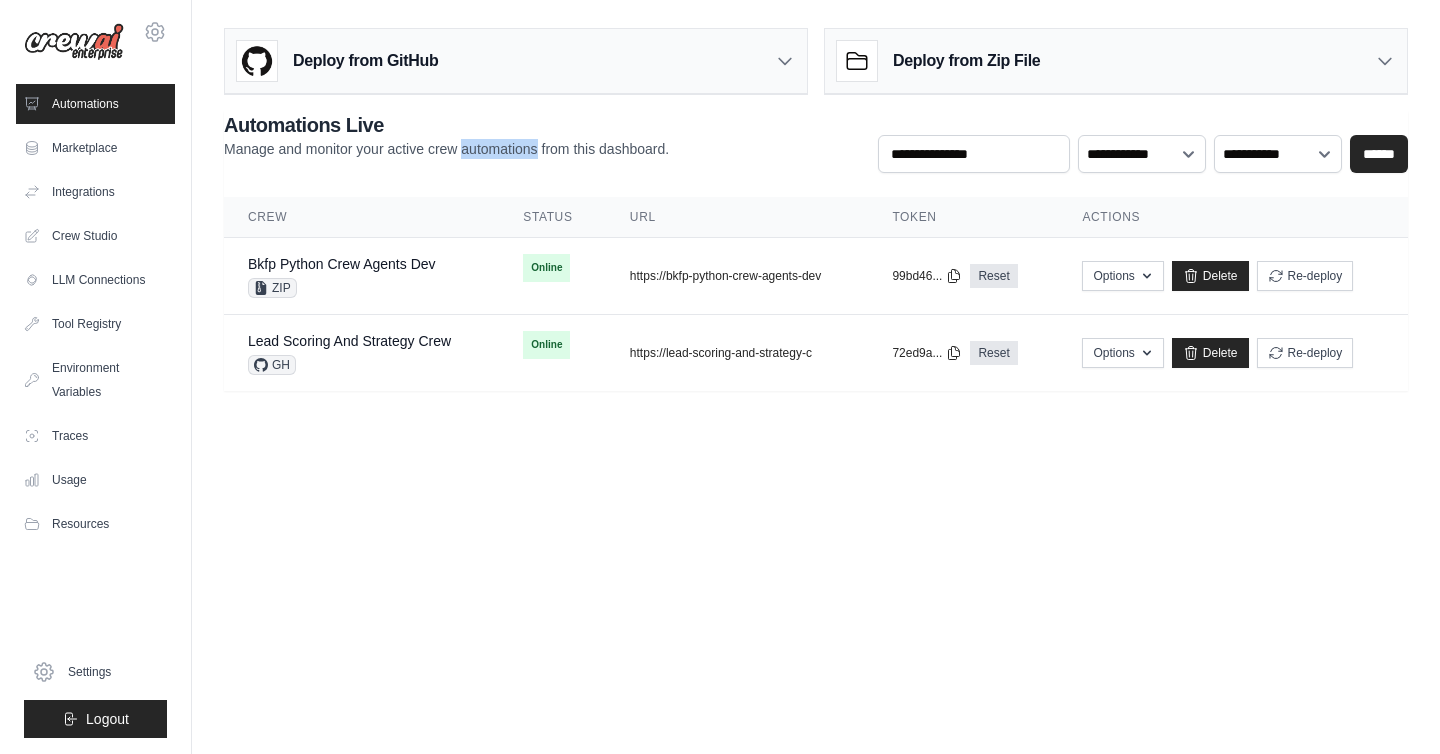 click on "Manage and monitor your active crew automations from this dashboard." at bounding box center [446, 149] 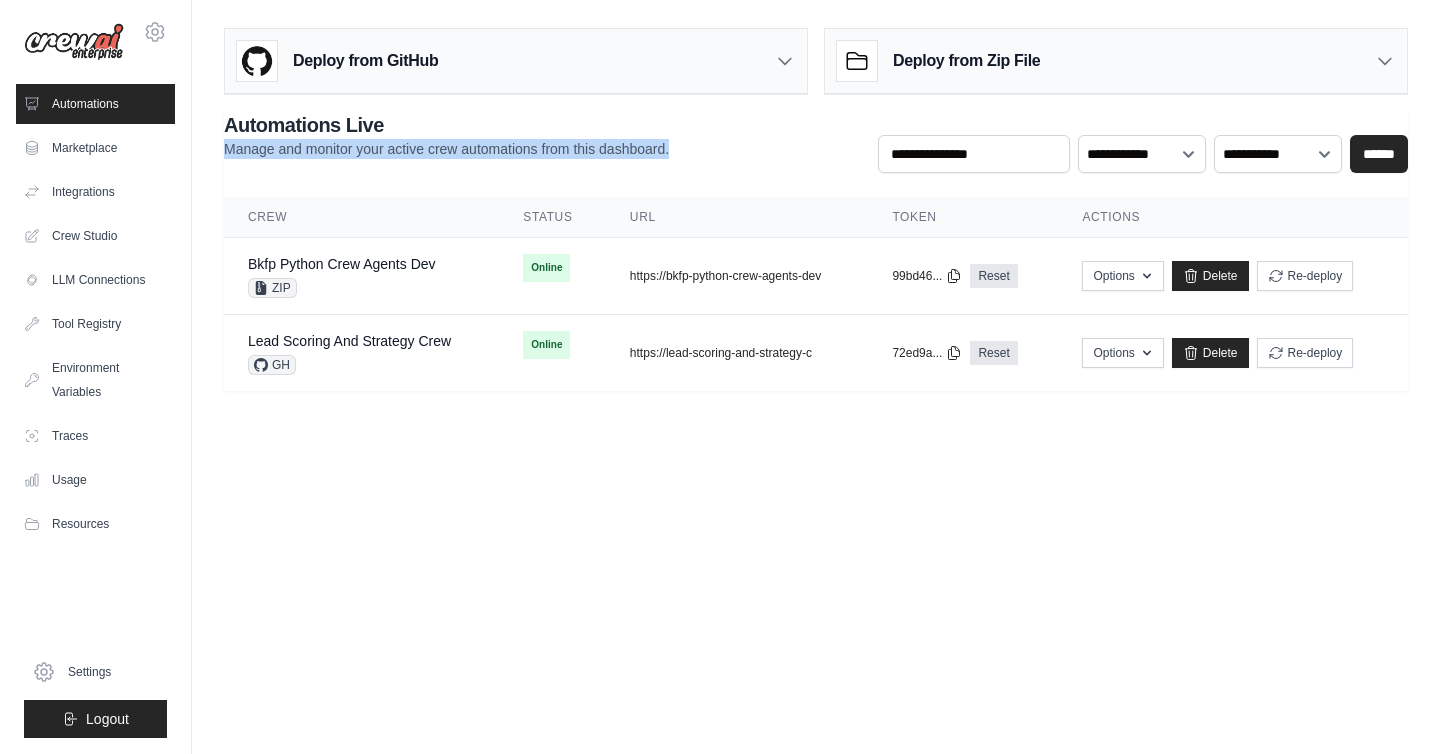 click on "Manage and monitor your active crew automations from this dashboard." at bounding box center (446, 149) 